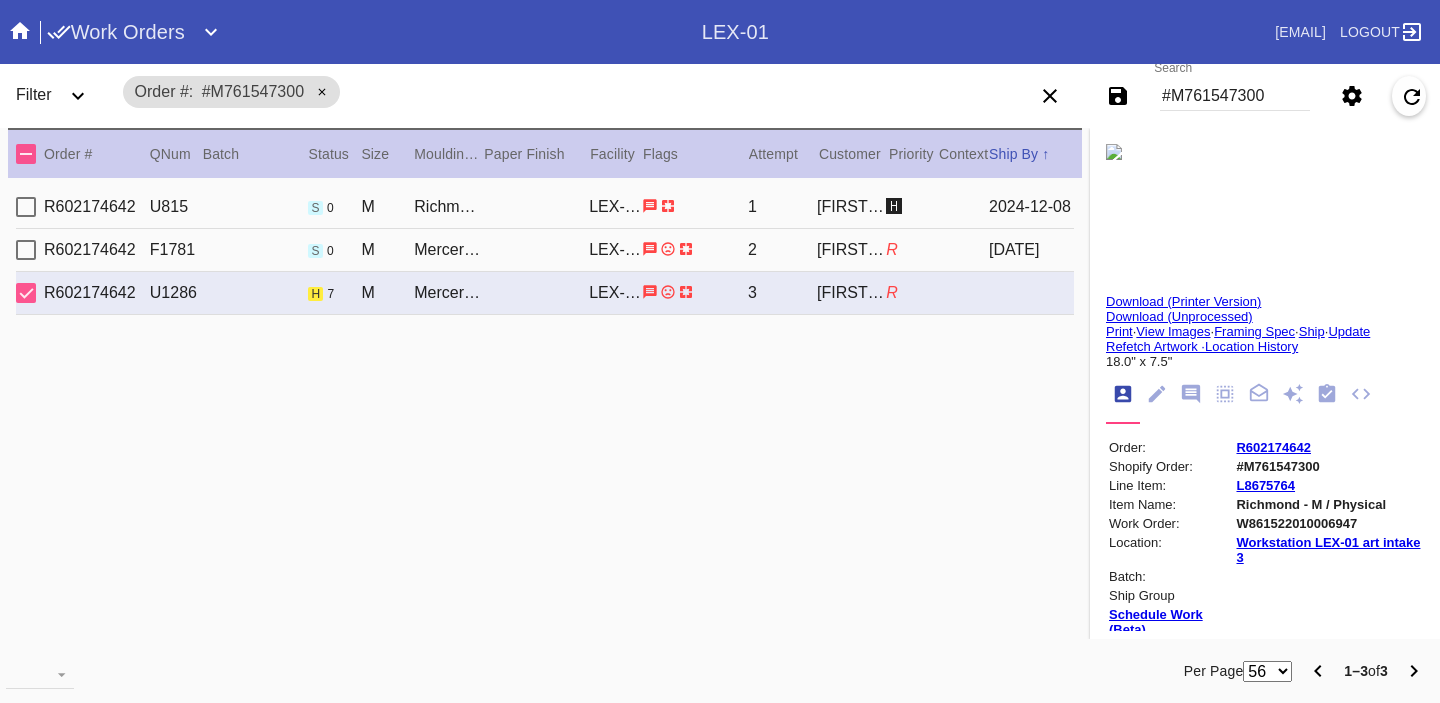click on "#M761547300" at bounding box center [1235, 96] 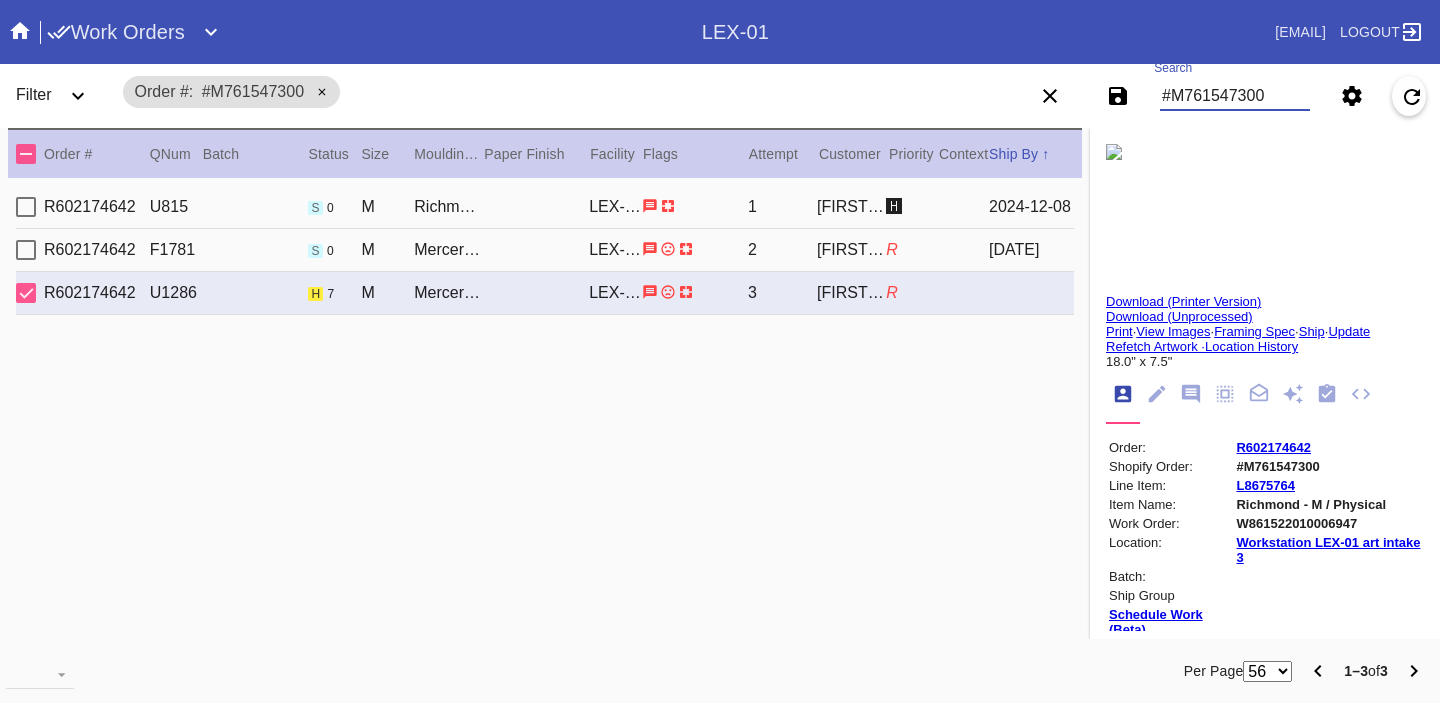 paste on "712135" 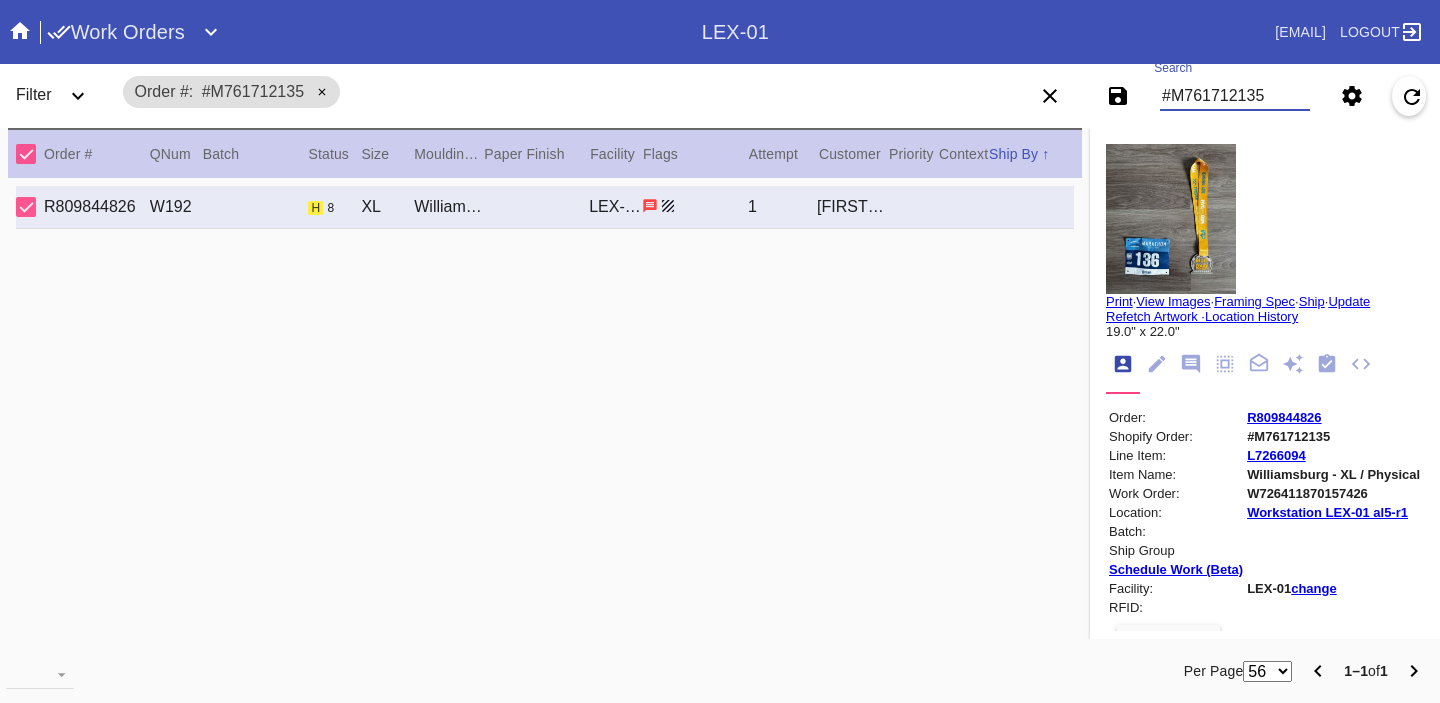 click on "W726411870157426" at bounding box center [1333, 493] 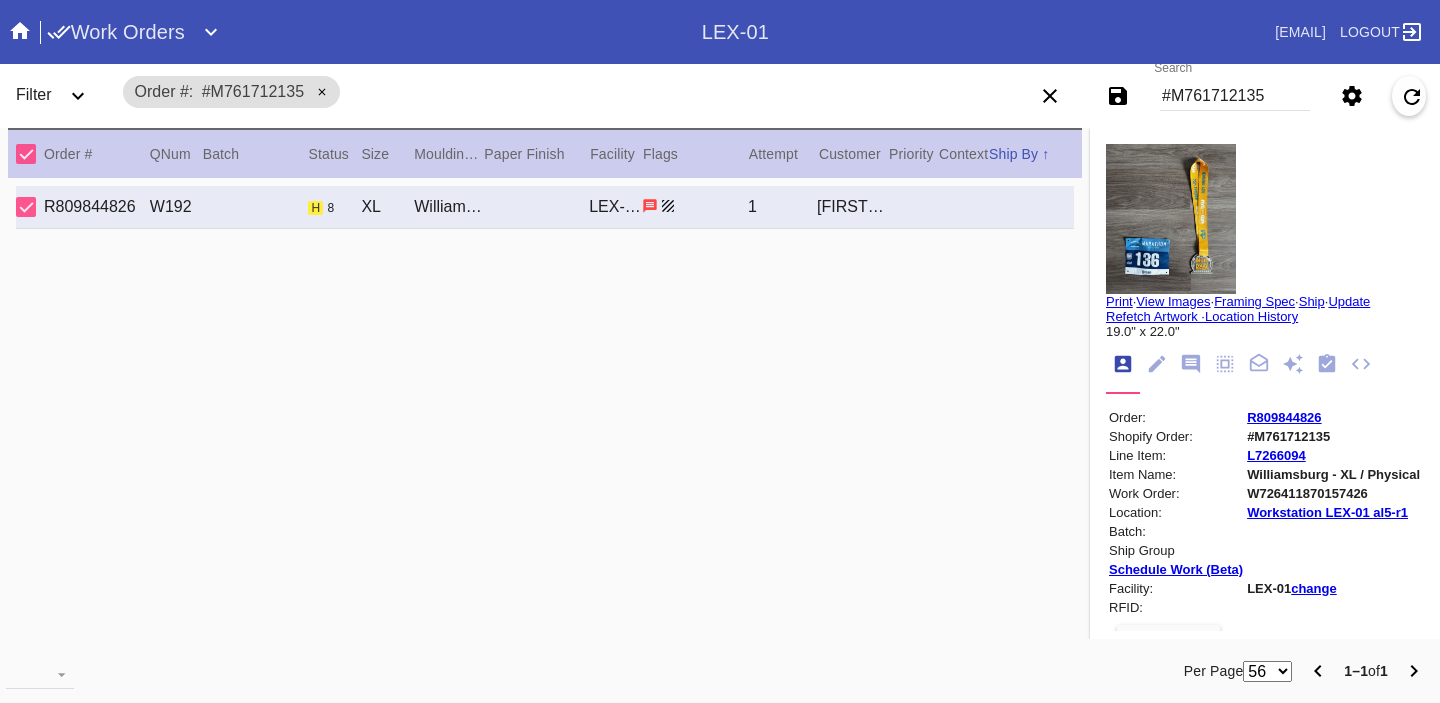 click on "W726411870157426" at bounding box center (1333, 493) 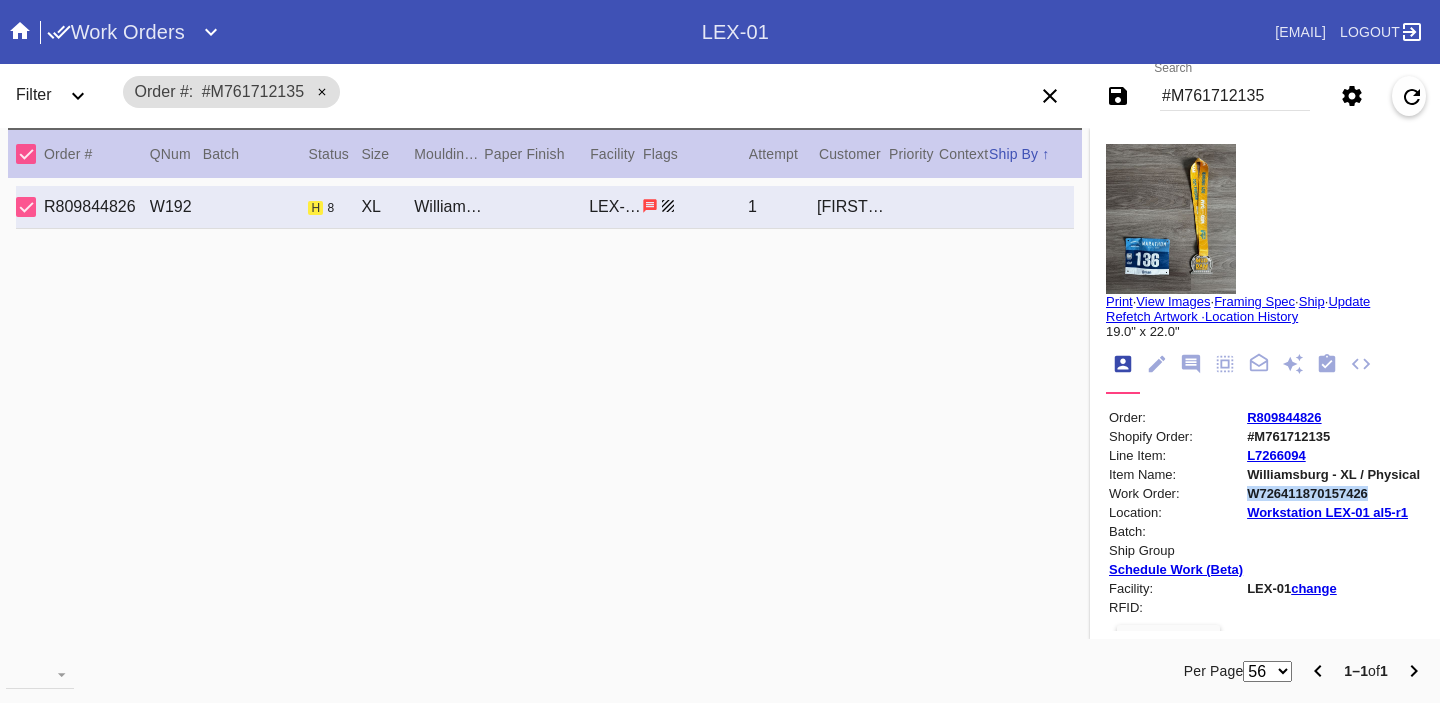 copy on "W726411870157426" 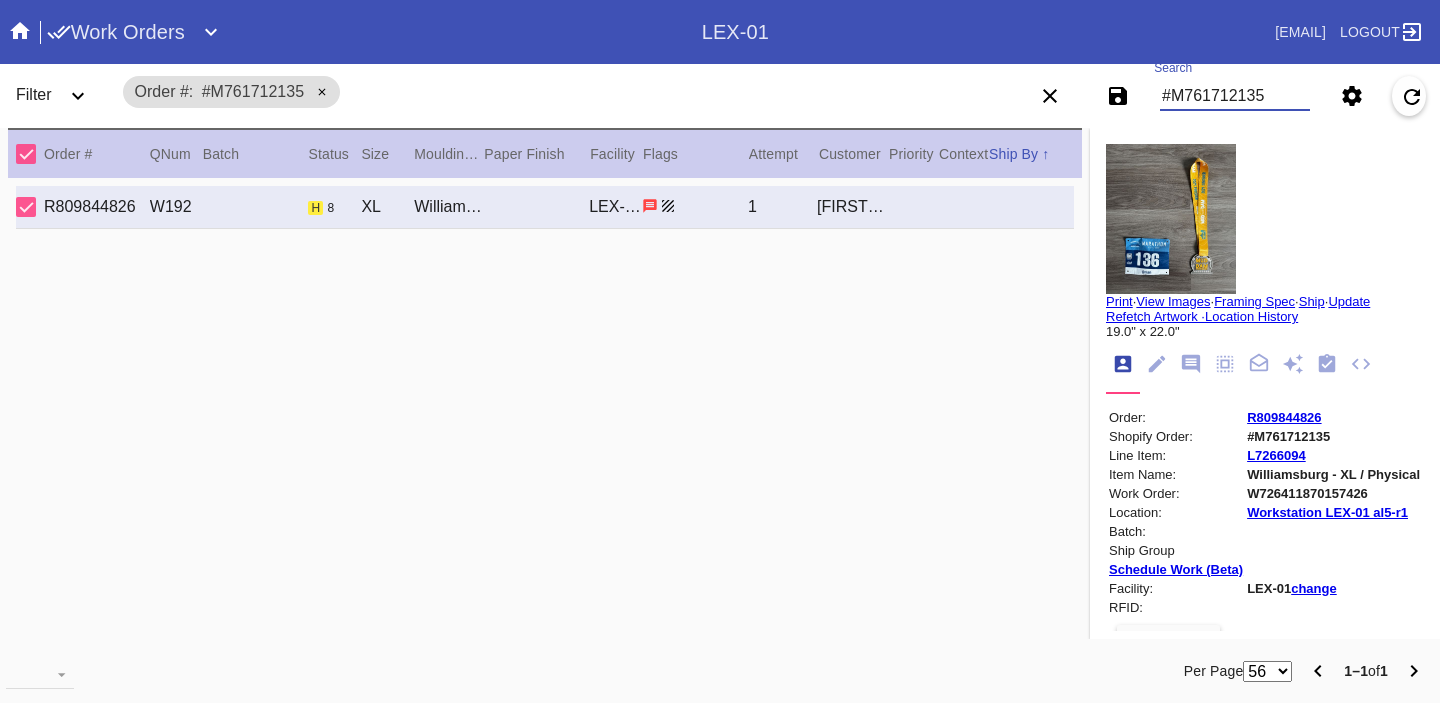 click on "#M761712135" at bounding box center [1235, 96] 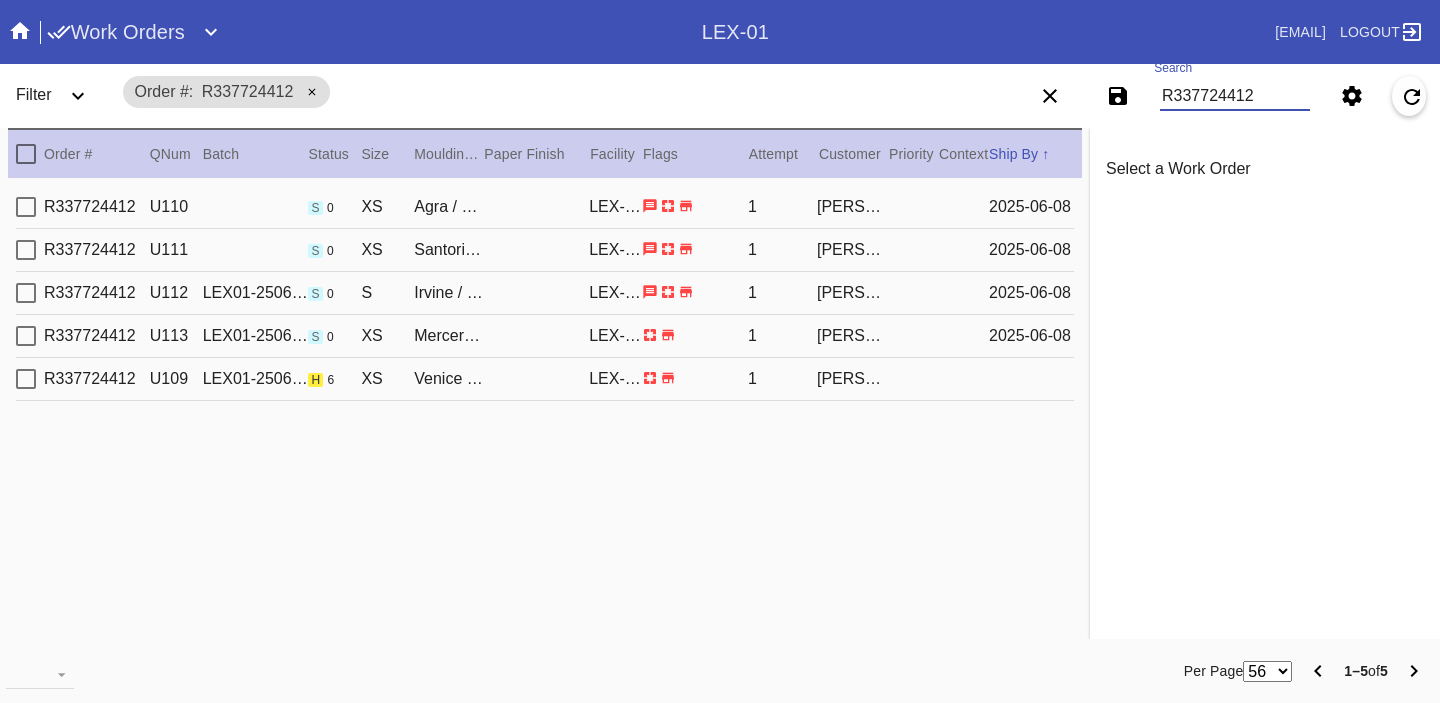 type on "R337724412" 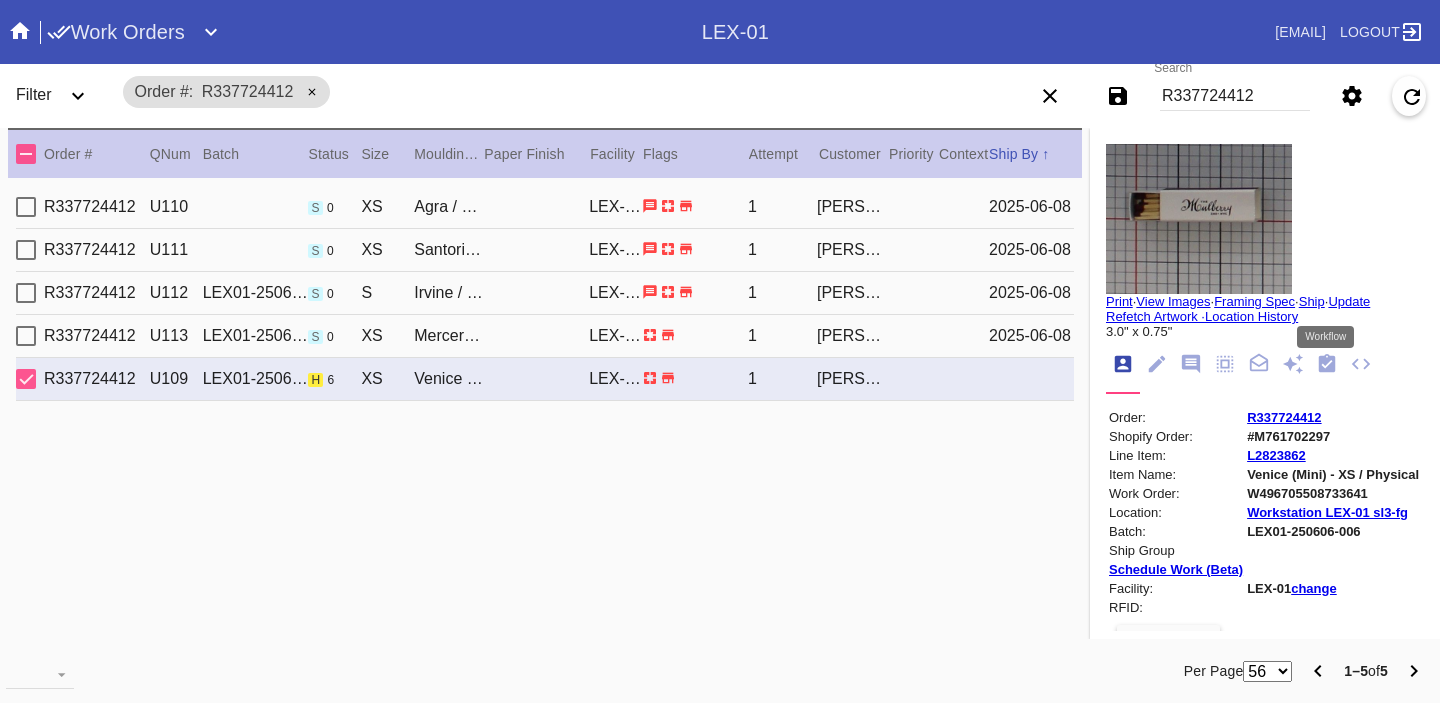 click at bounding box center (1327, 363) 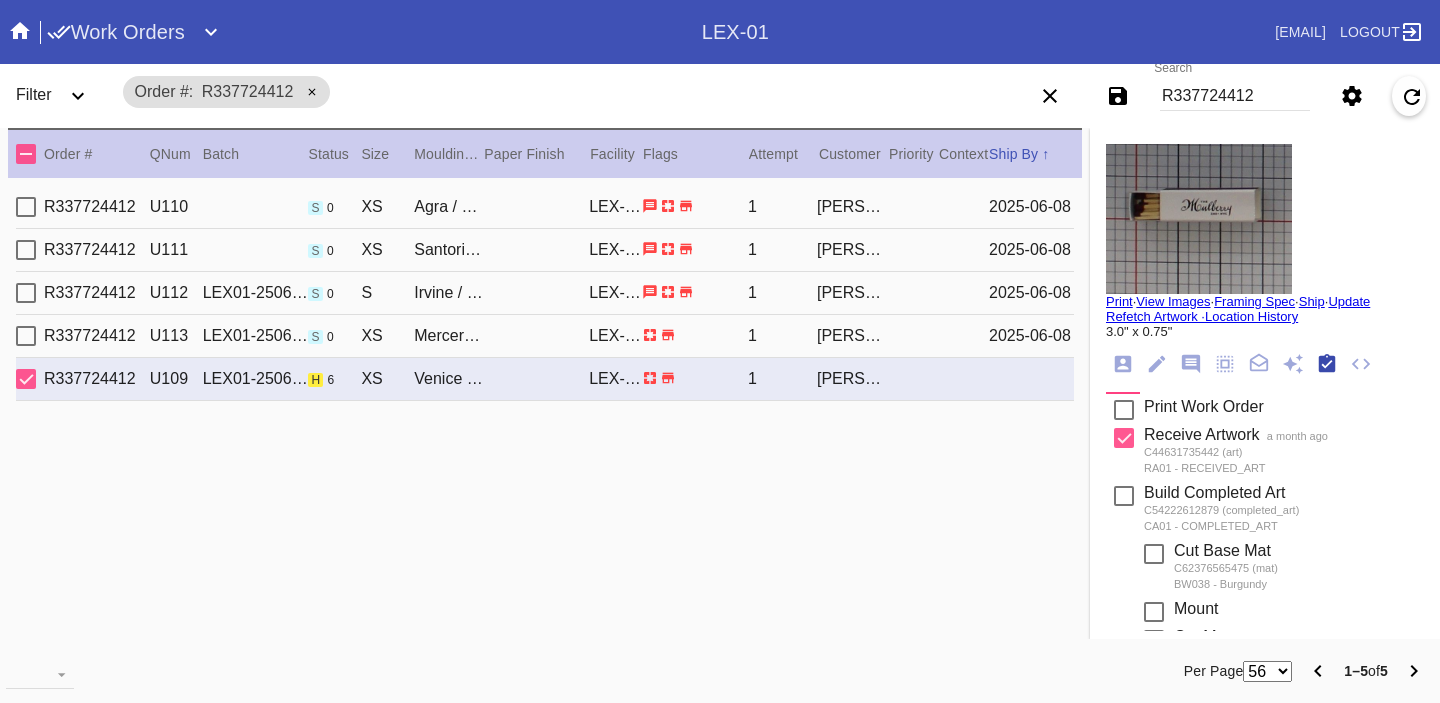 scroll, scrollTop: 320, scrollLeft: 0, axis: vertical 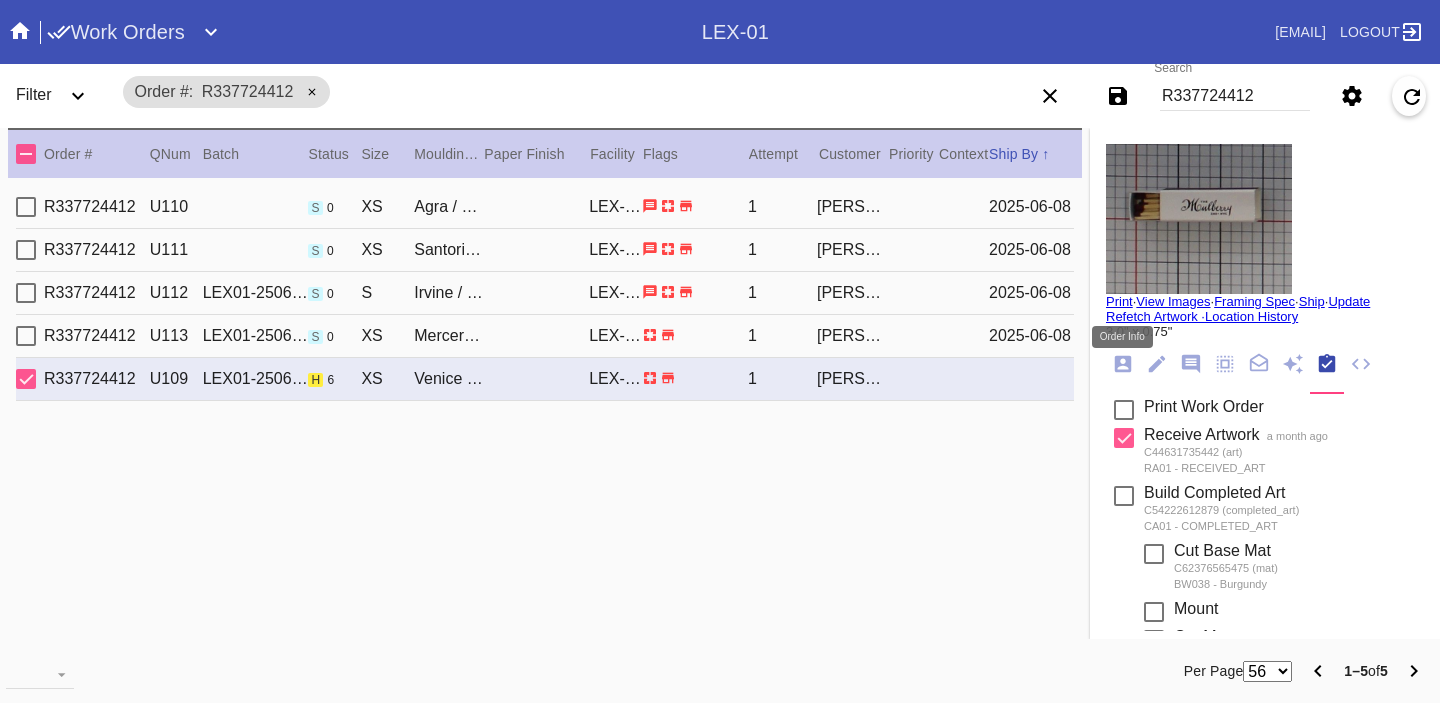click at bounding box center [1123, 364] 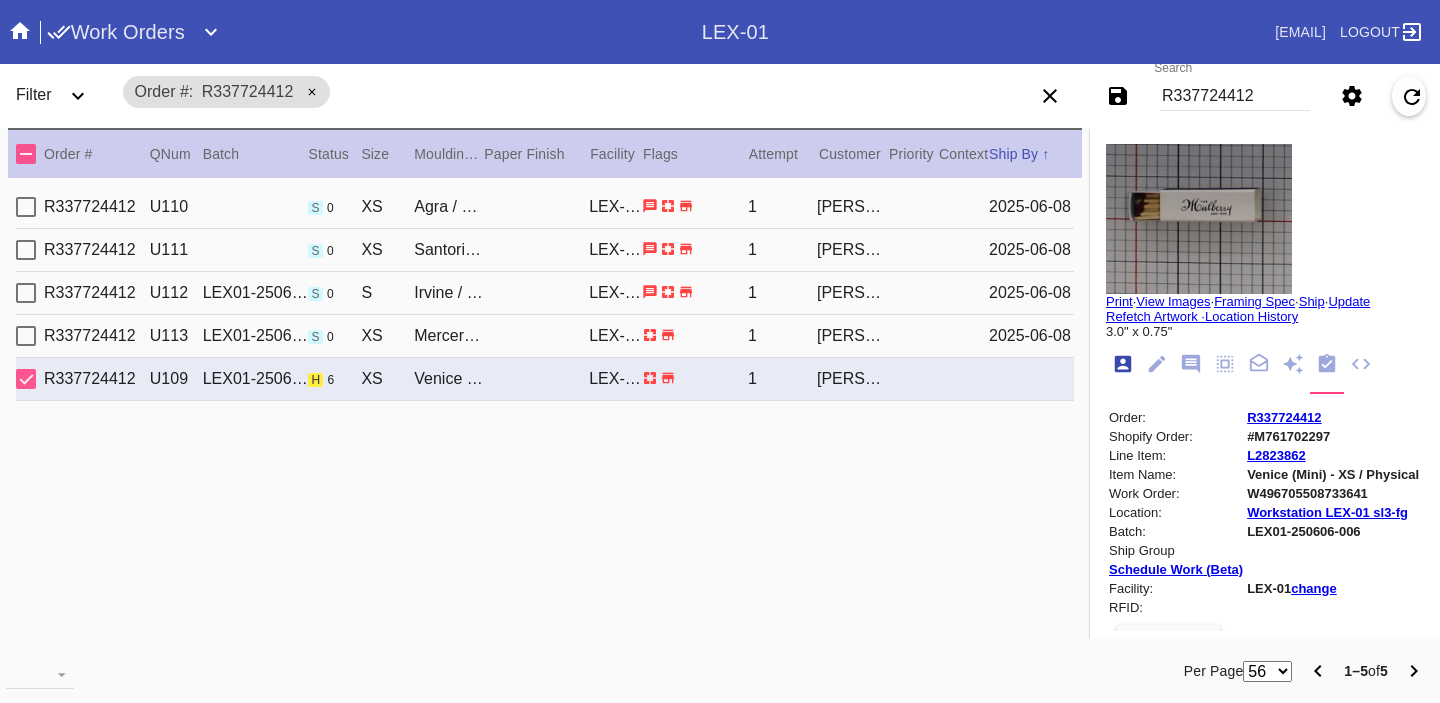 scroll, scrollTop: 24, scrollLeft: 0, axis: vertical 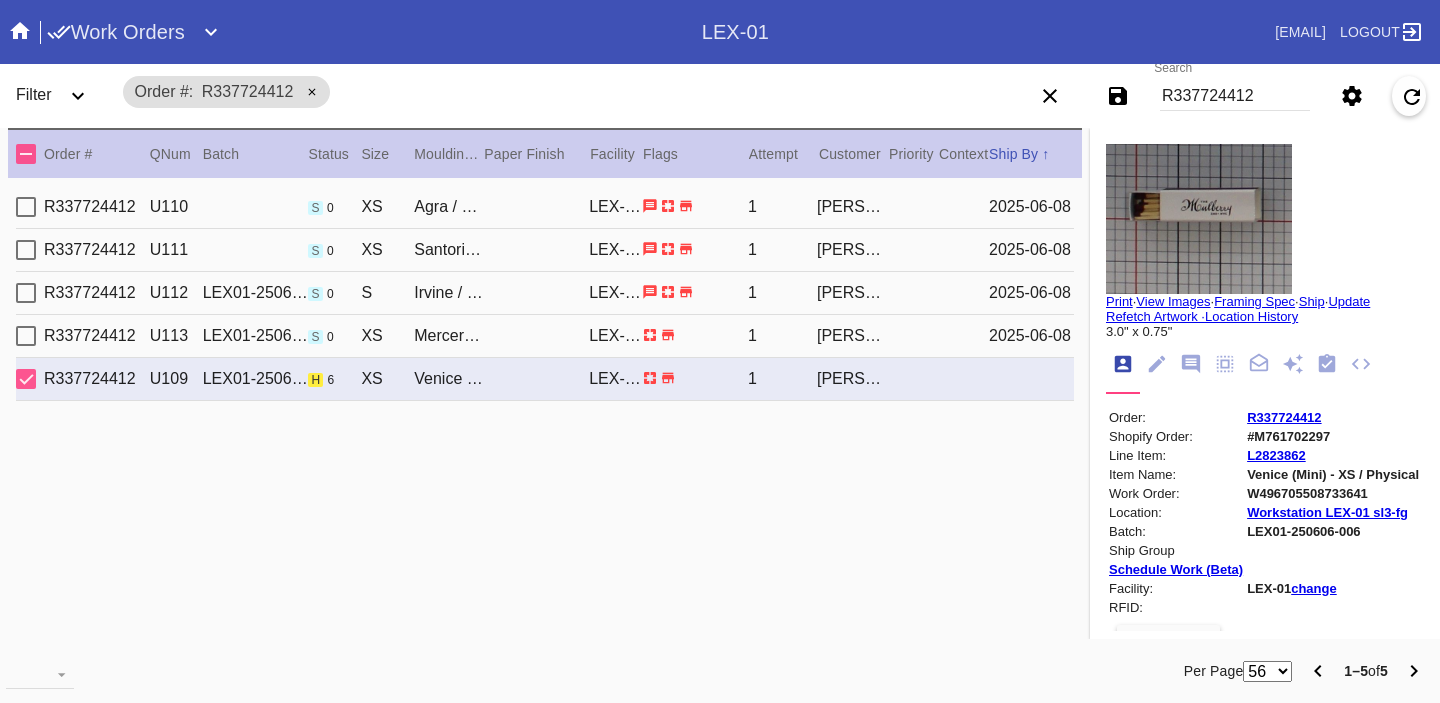 click on "R337724412" at bounding box center [1284, 417] 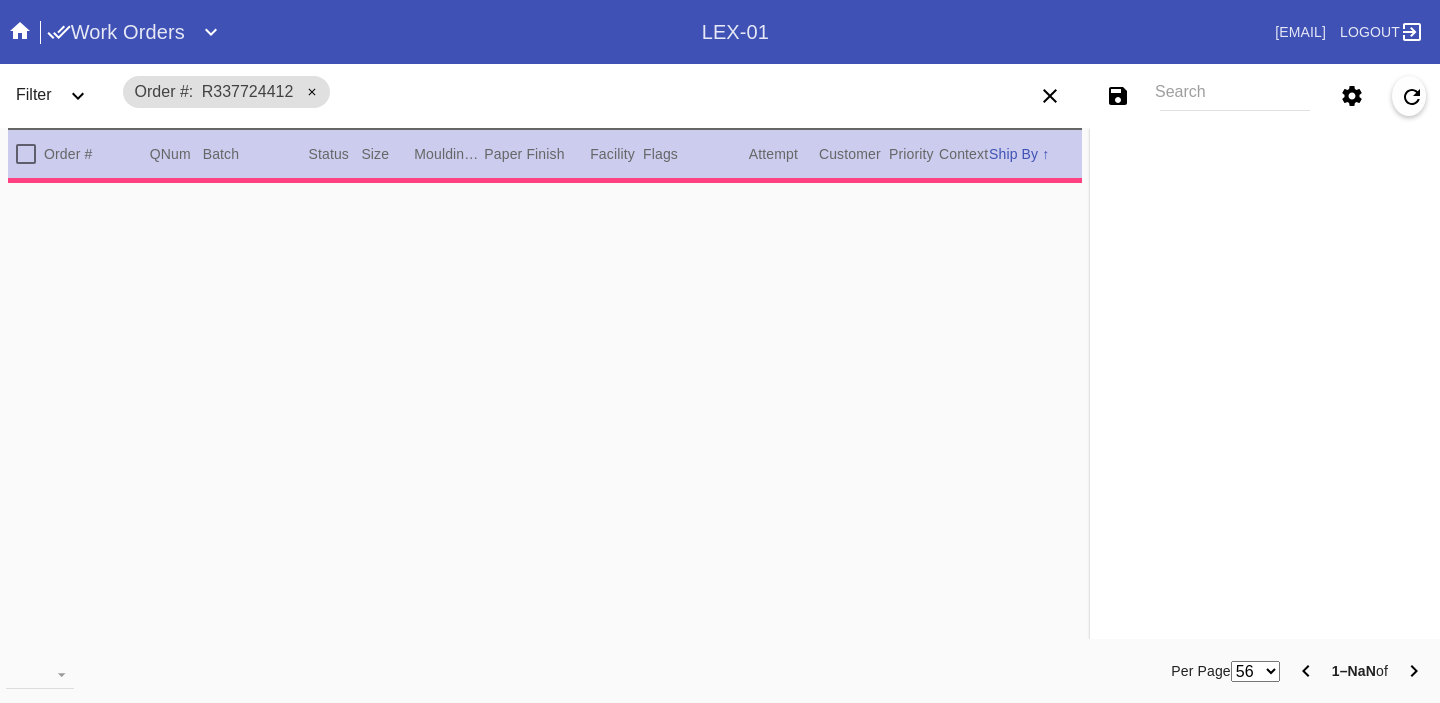 scroll, scrollTop: 0, scrollLeft: 0, axis: both 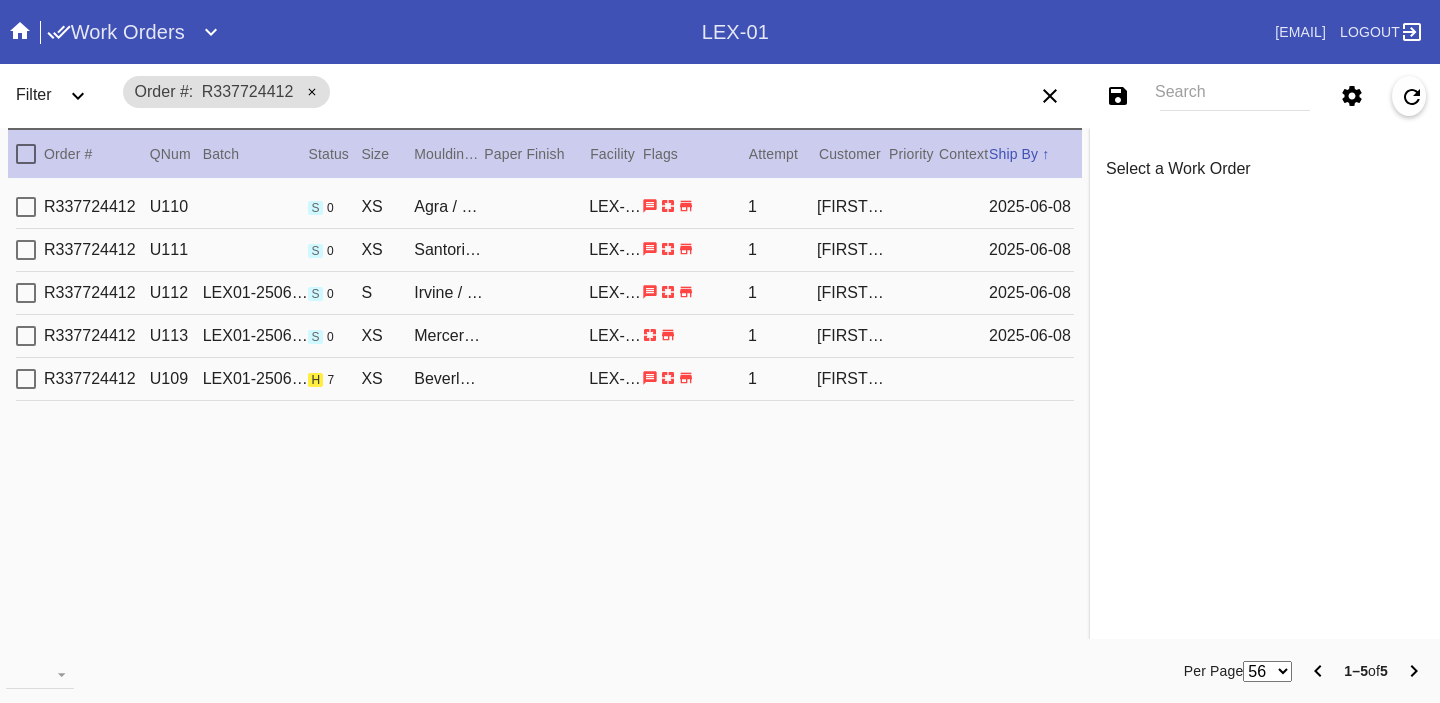 click on "[FIRST] [LAST]" at bounding box center [851, 207] 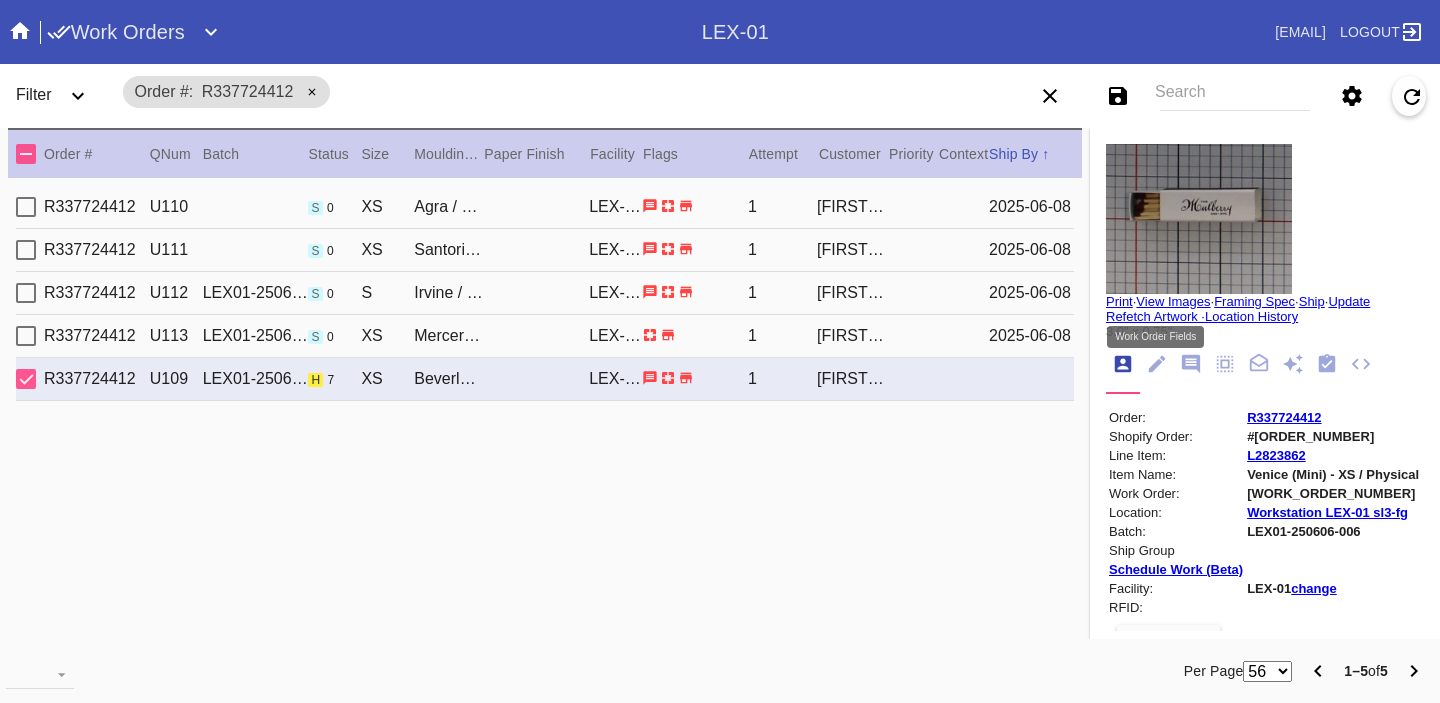 click at bounding box center (1157, 364) 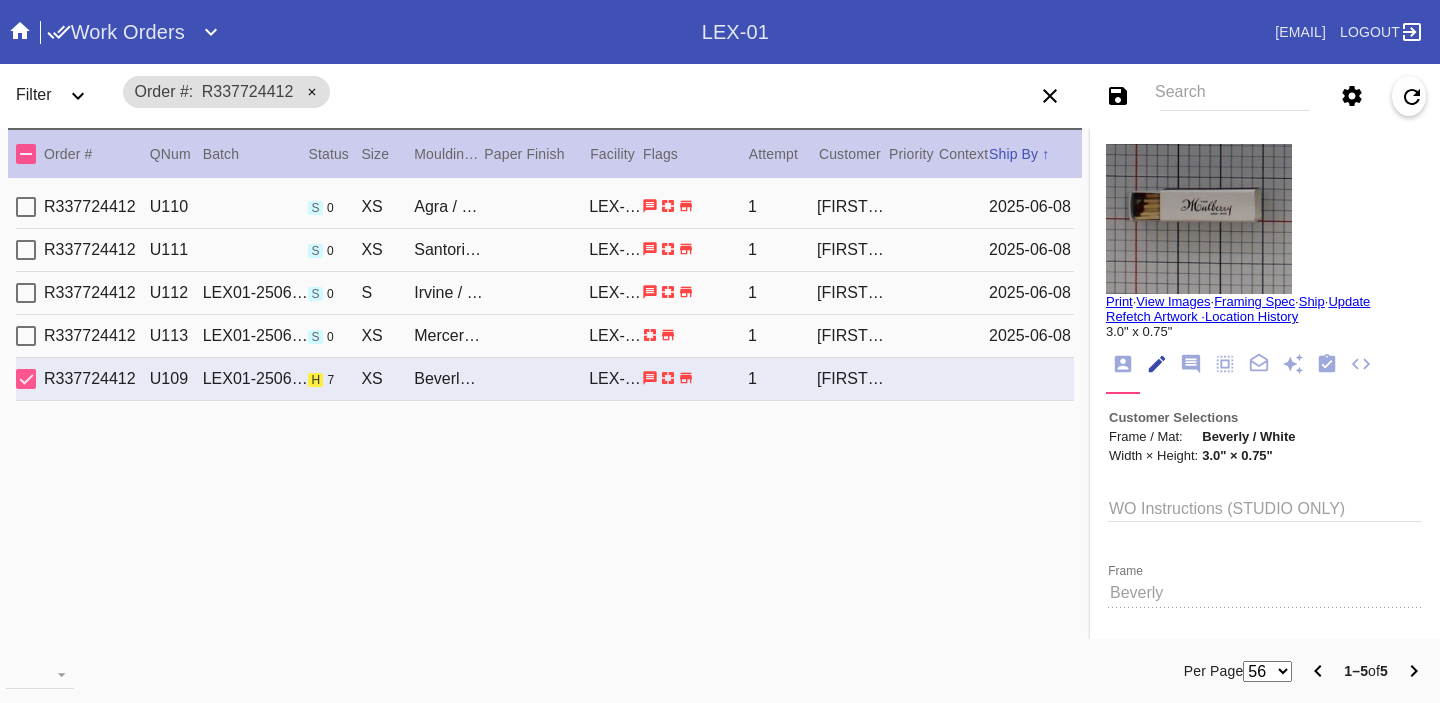 scroll, scrollTop: 73, scrollLeft: 0, axis: vertical 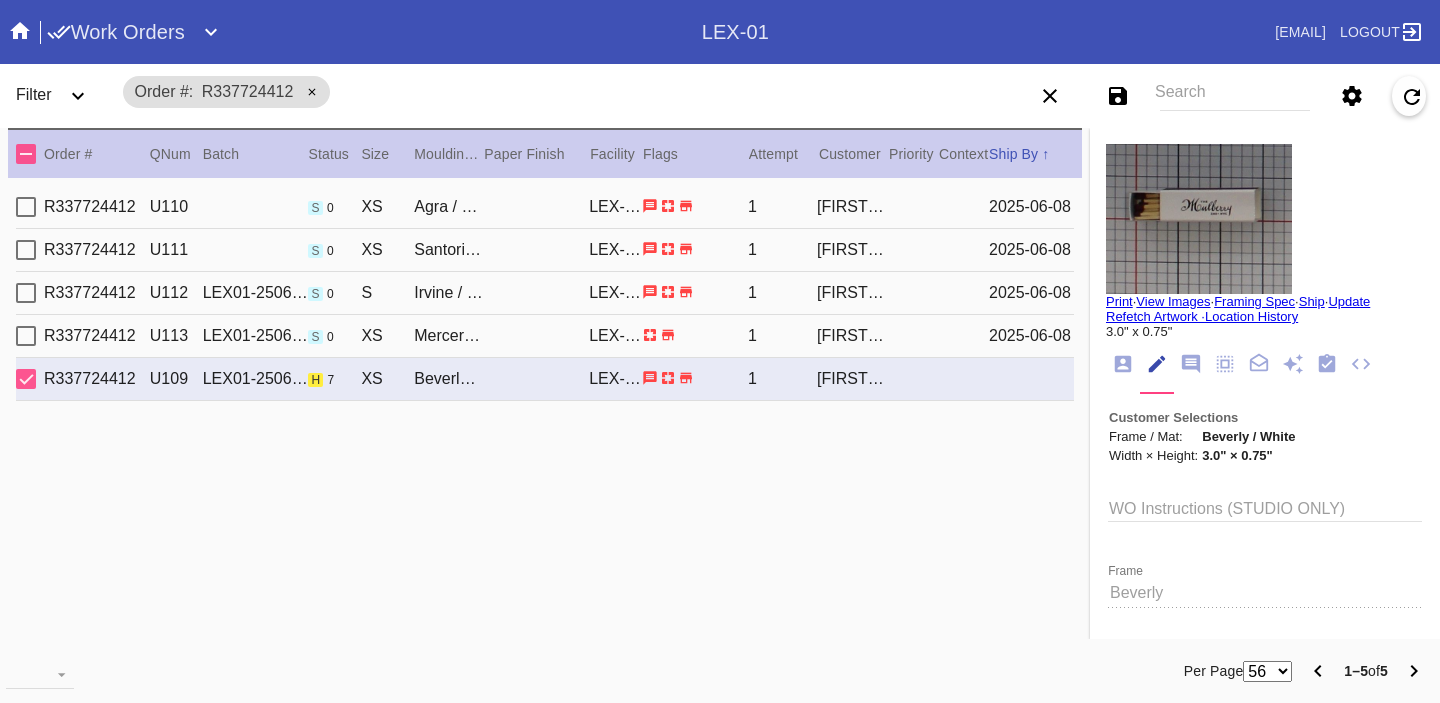click at bounding box center (1327, 363) 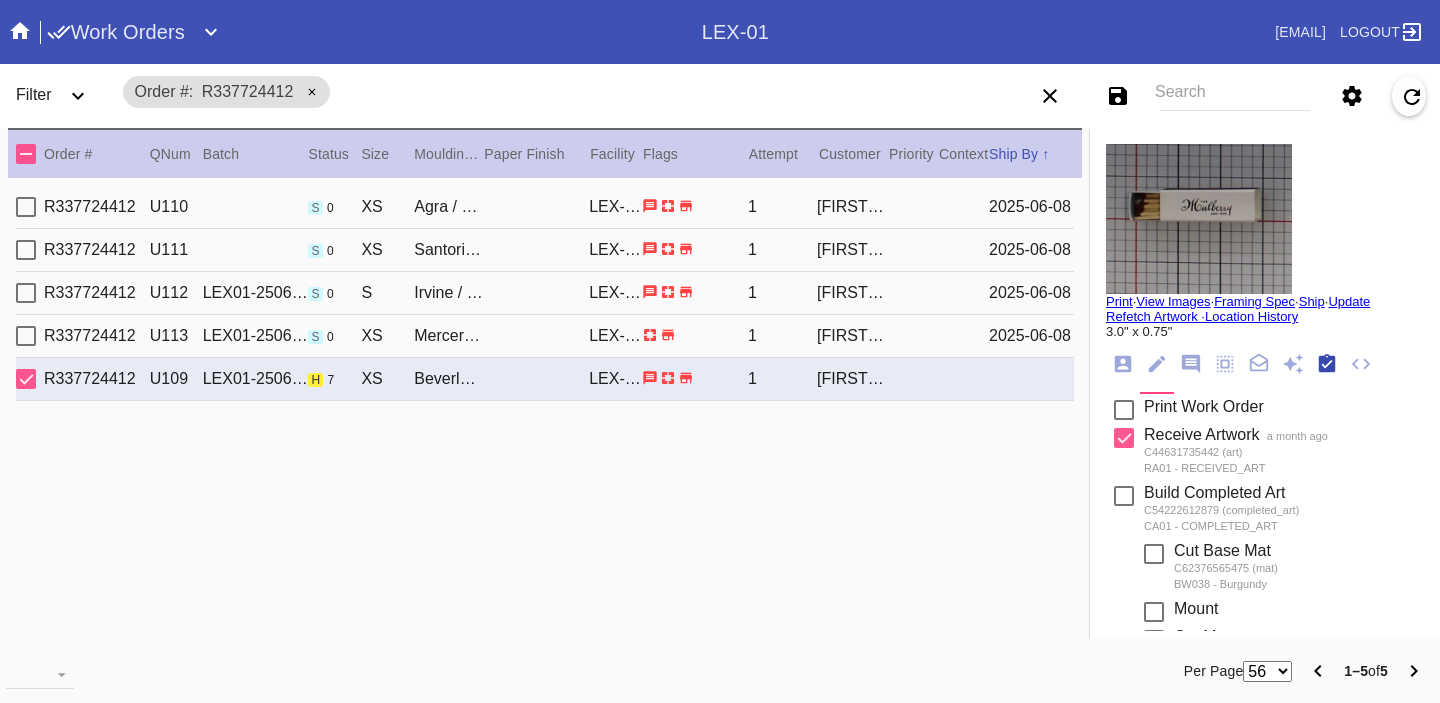 scroll, scrollTop: 320, scrollLeft: 0, axis: vertical 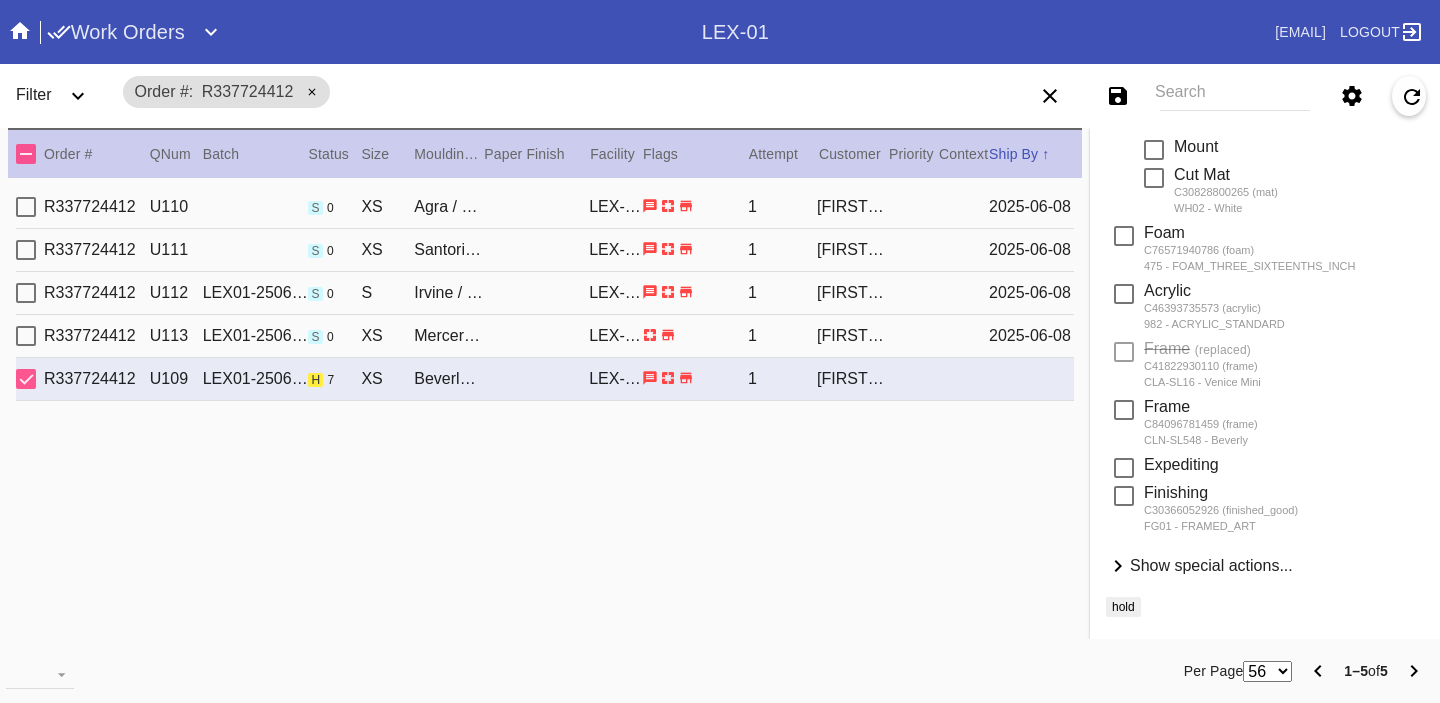 click on "Show special actions..." at bounding box center [1211, 565] 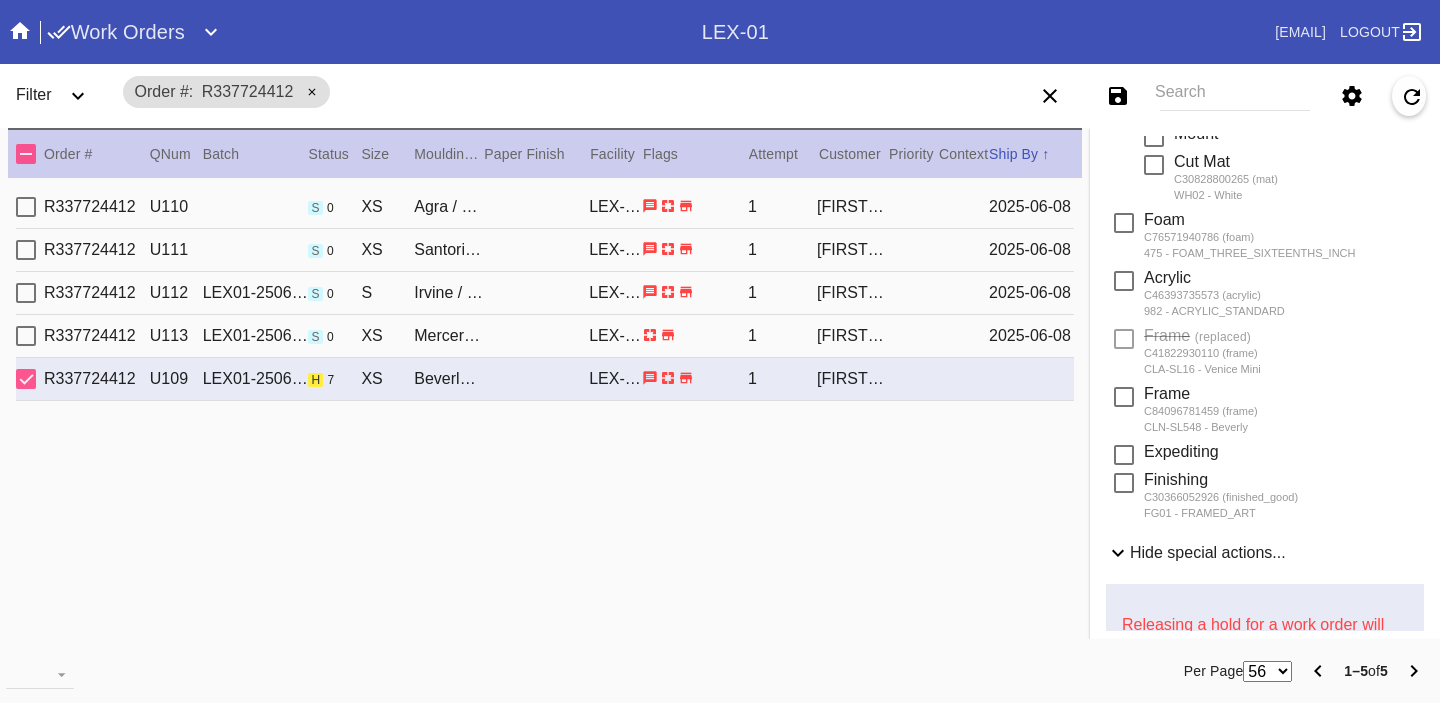 scroll, scrollTop: 933, scrollLeft: 0, axis: vertical 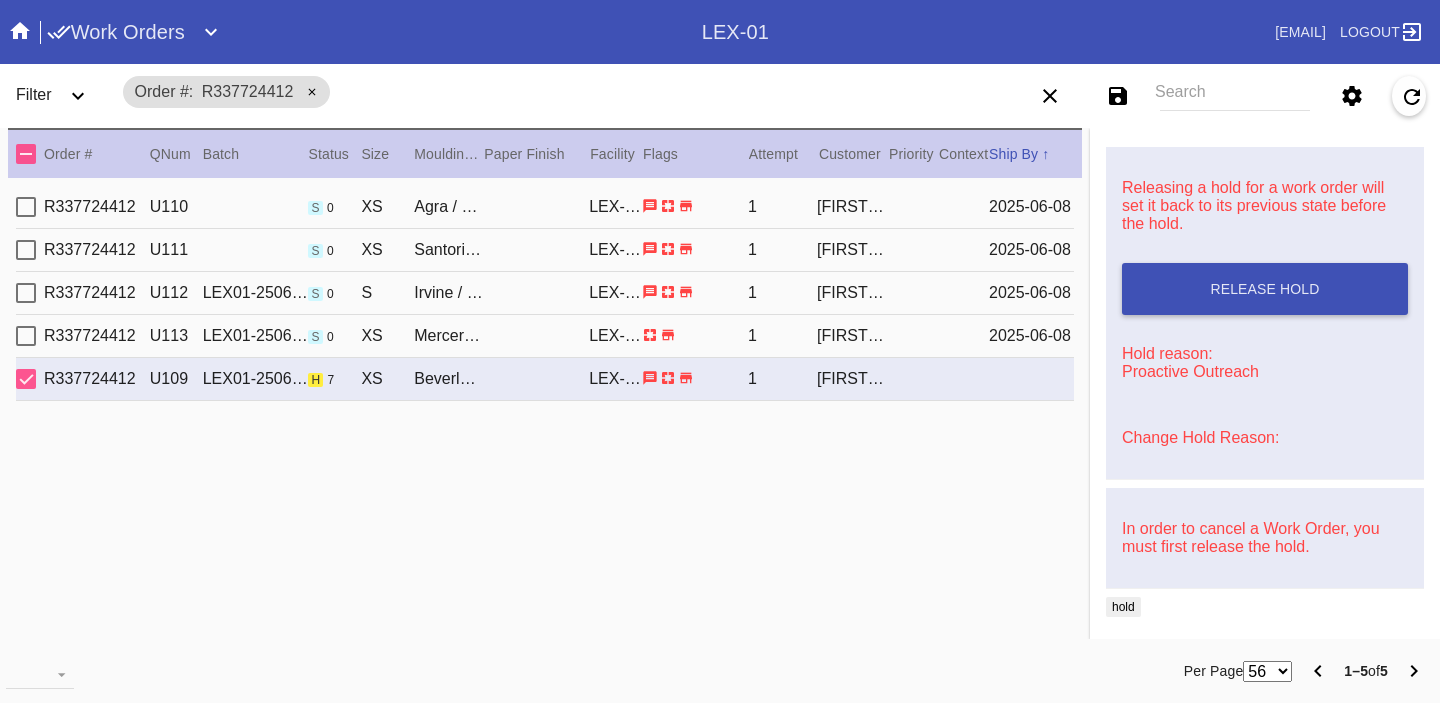 click on "Change Hold Reason:" at bounding box center (1265, 438) 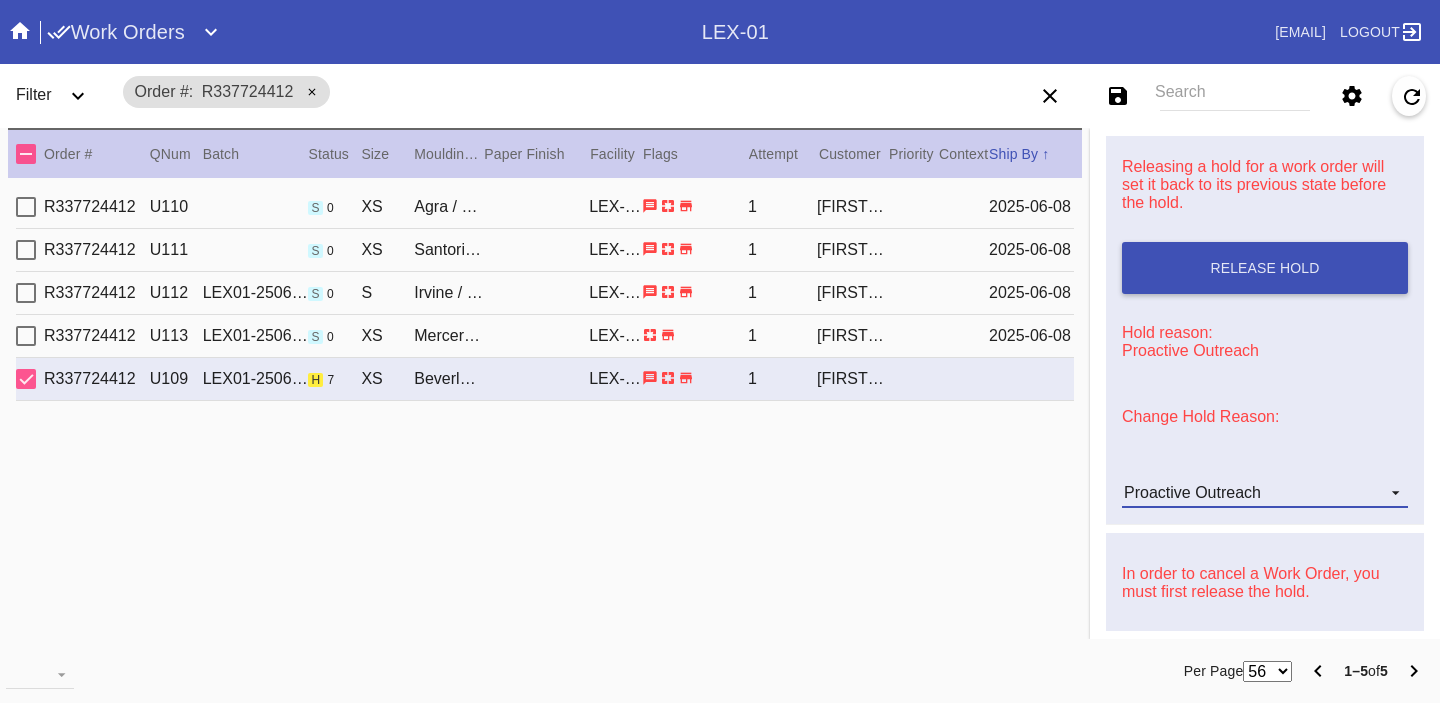 click on "Proactive Outreach" at bounding box center [1192, 492] 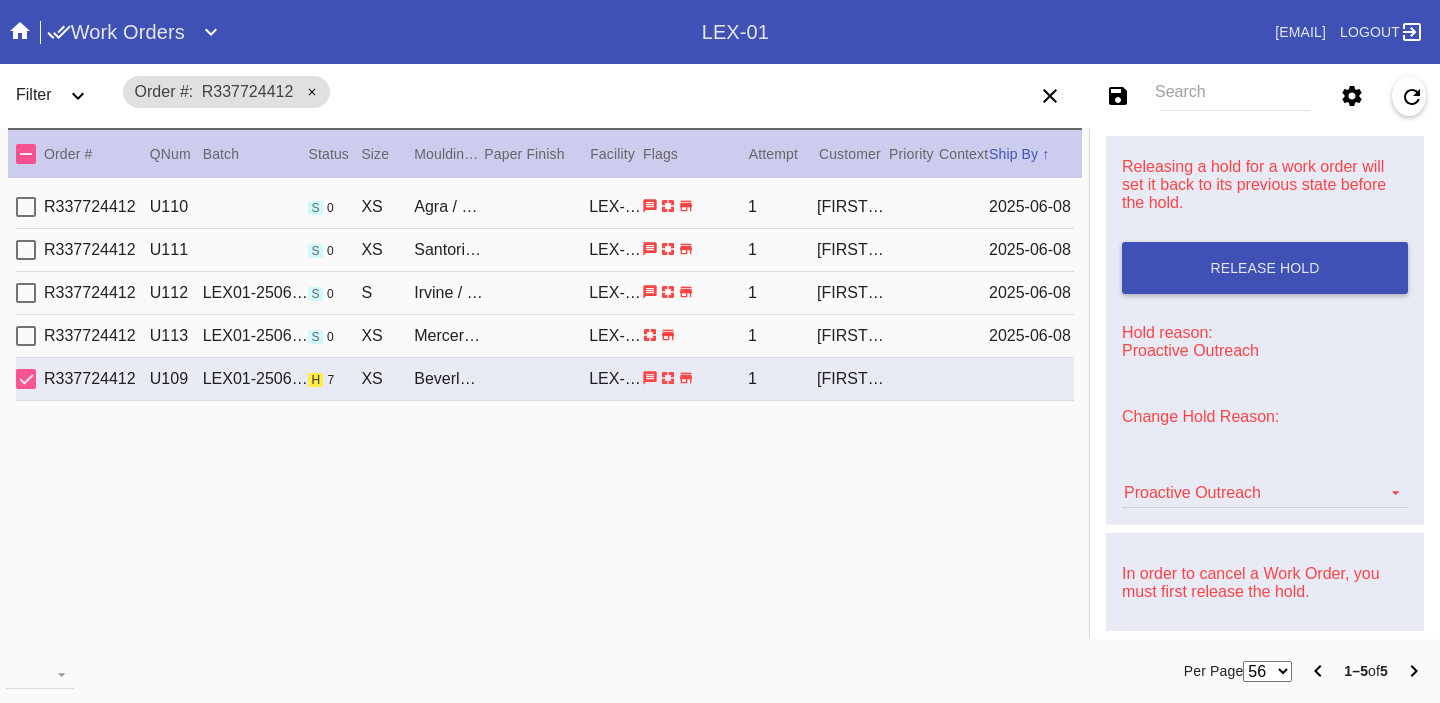scroll, scrollTop: 472, scrollLeft: 0, axis: vertical 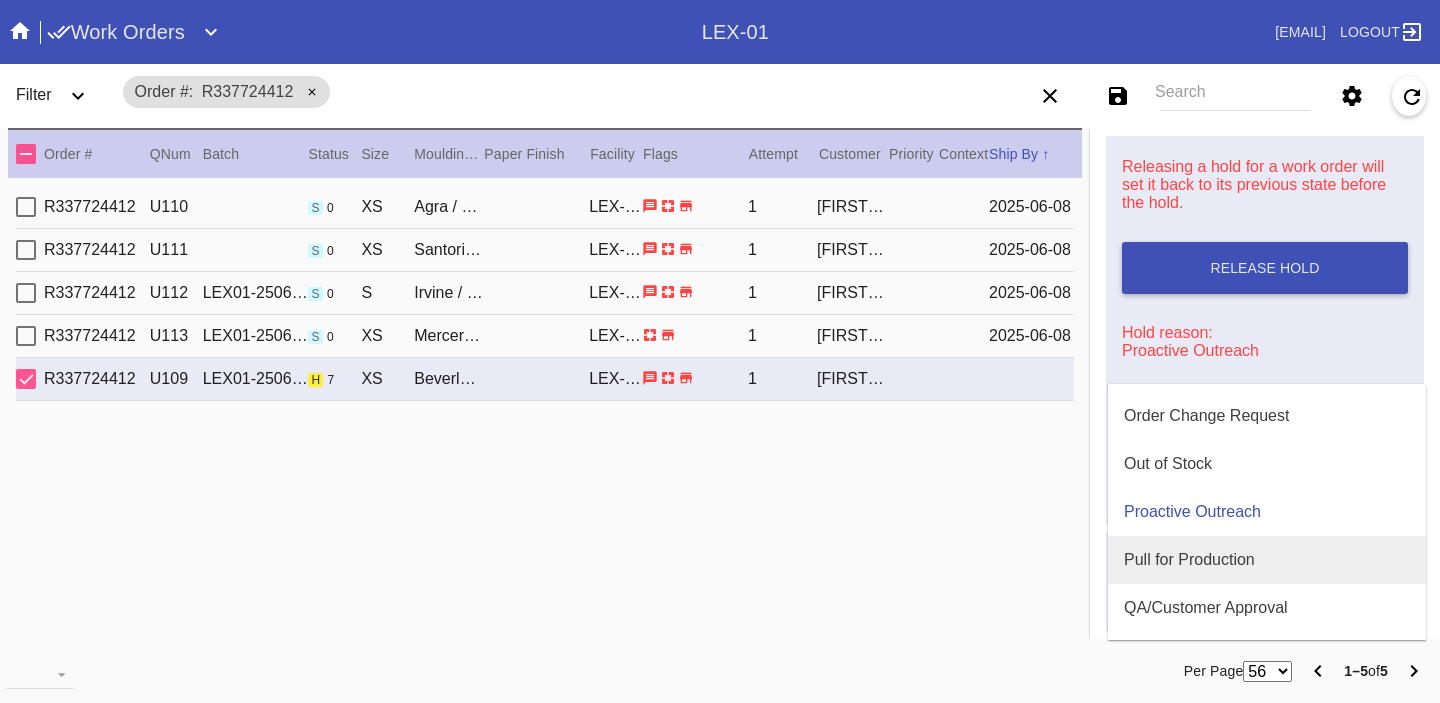 click on "Pull for Production" at bounding box center [1189, 560] 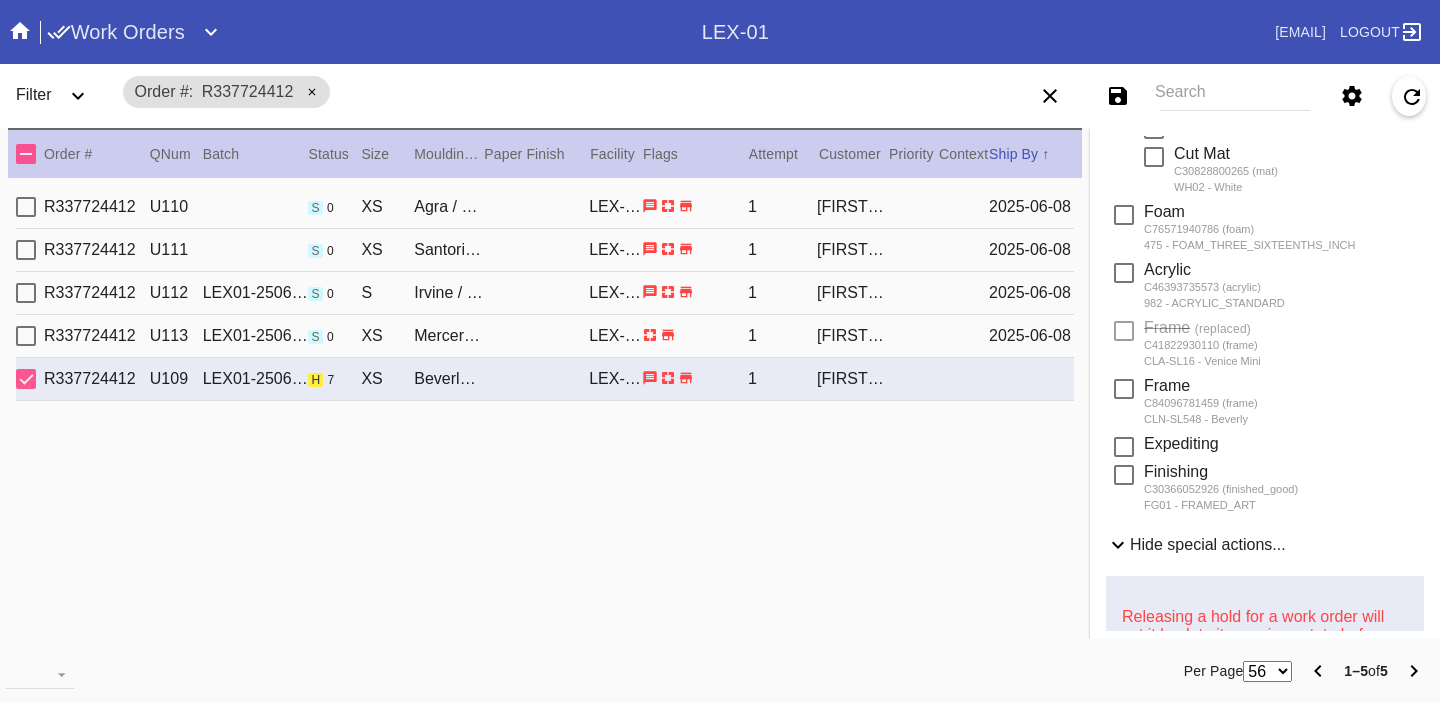 scroll, scrollTop: 0, scrollLeft: 0, axis: both 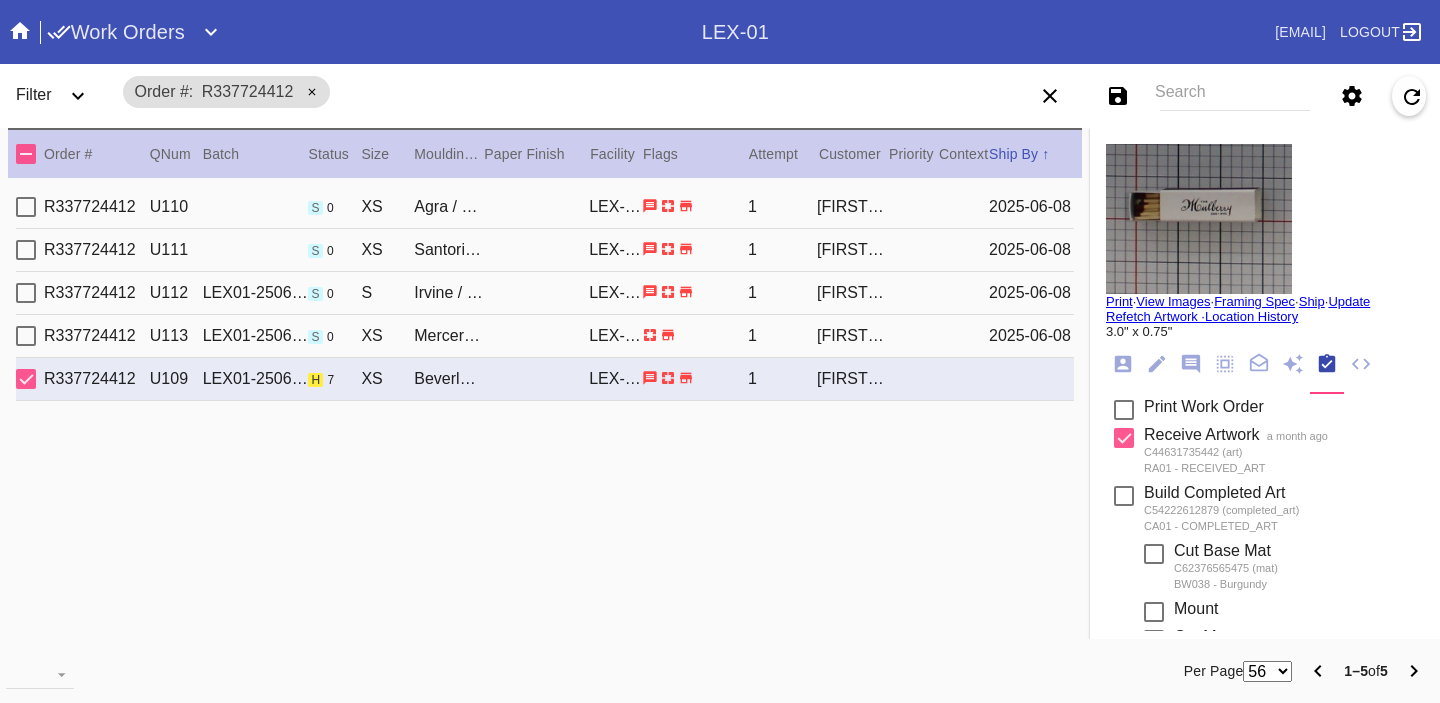 click at bounding box center (1123, 364) 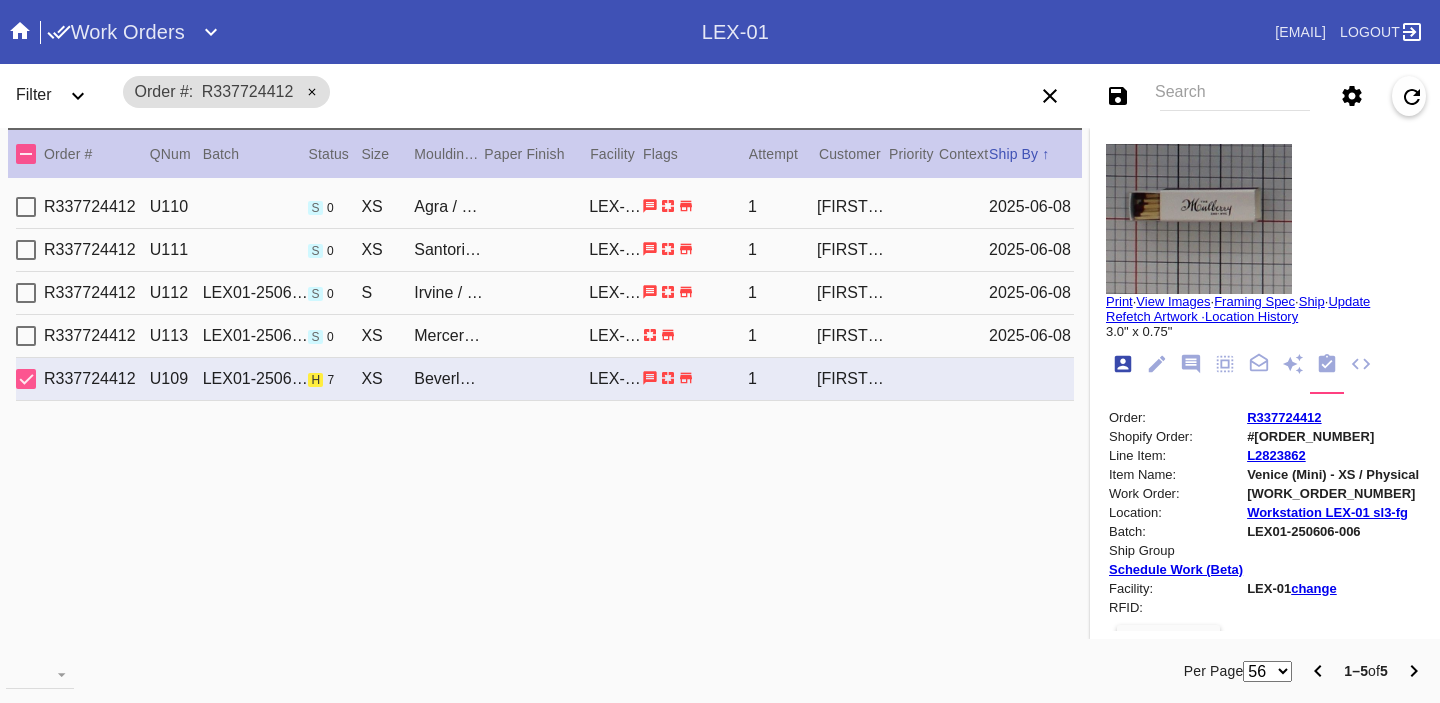 scroll, scrollTop: 24, scrollLeft: 0, axis: vertical 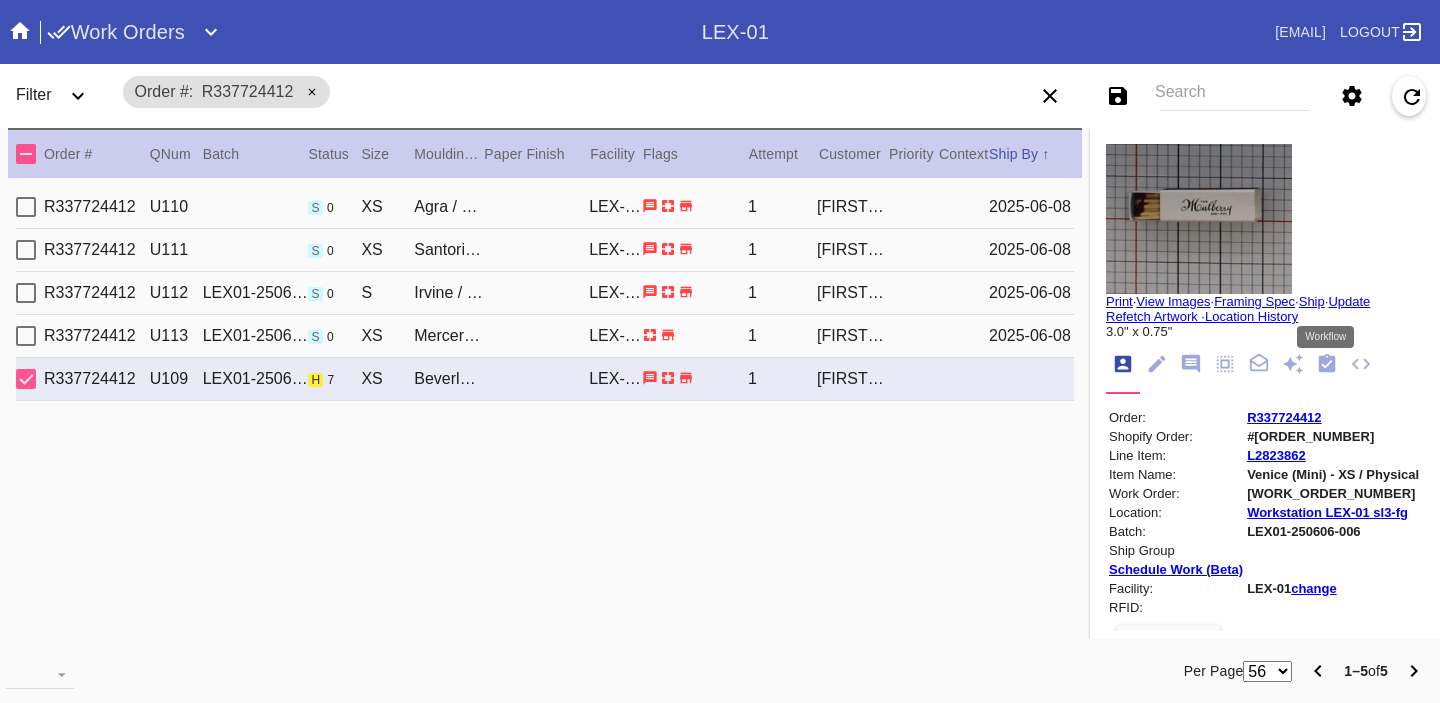 click at bounding box center (1327, 363) 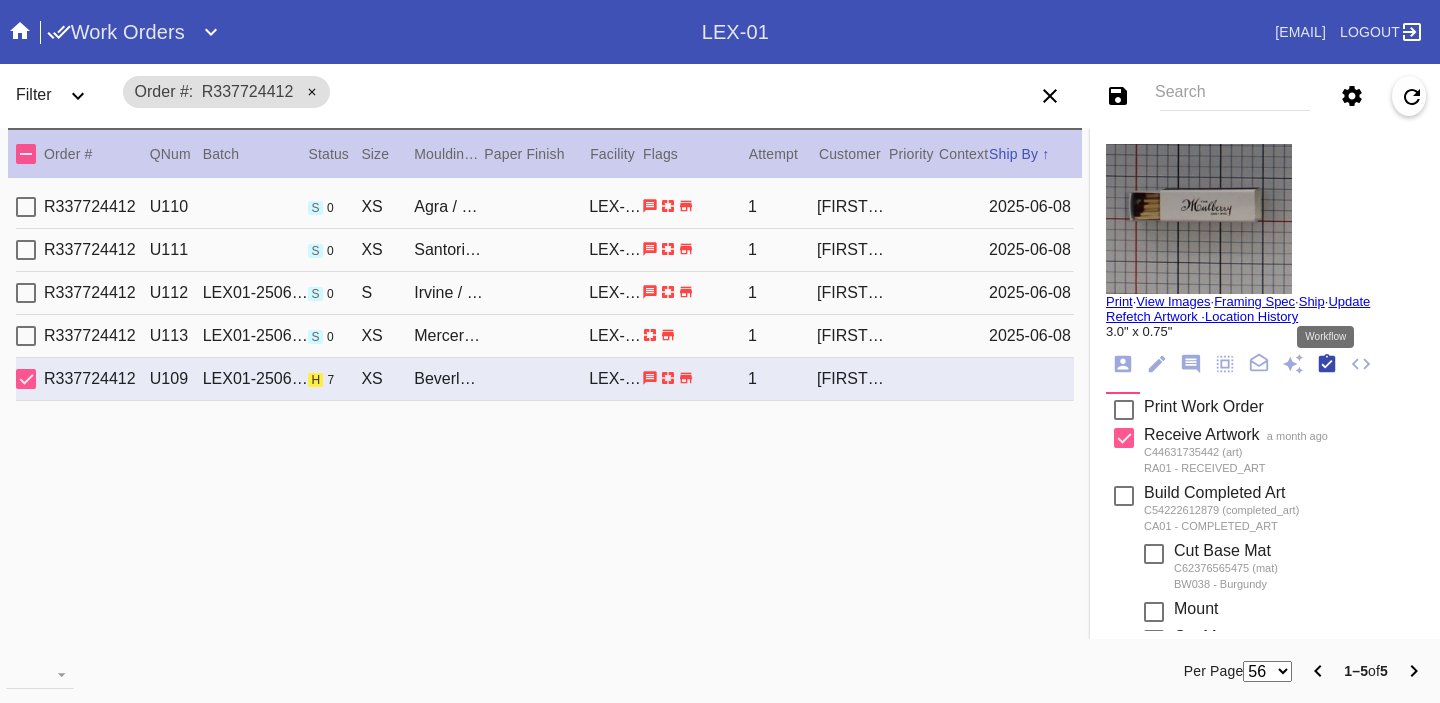 scroll, scrollTop: 320, scrollLeft: 0, axis: vertical 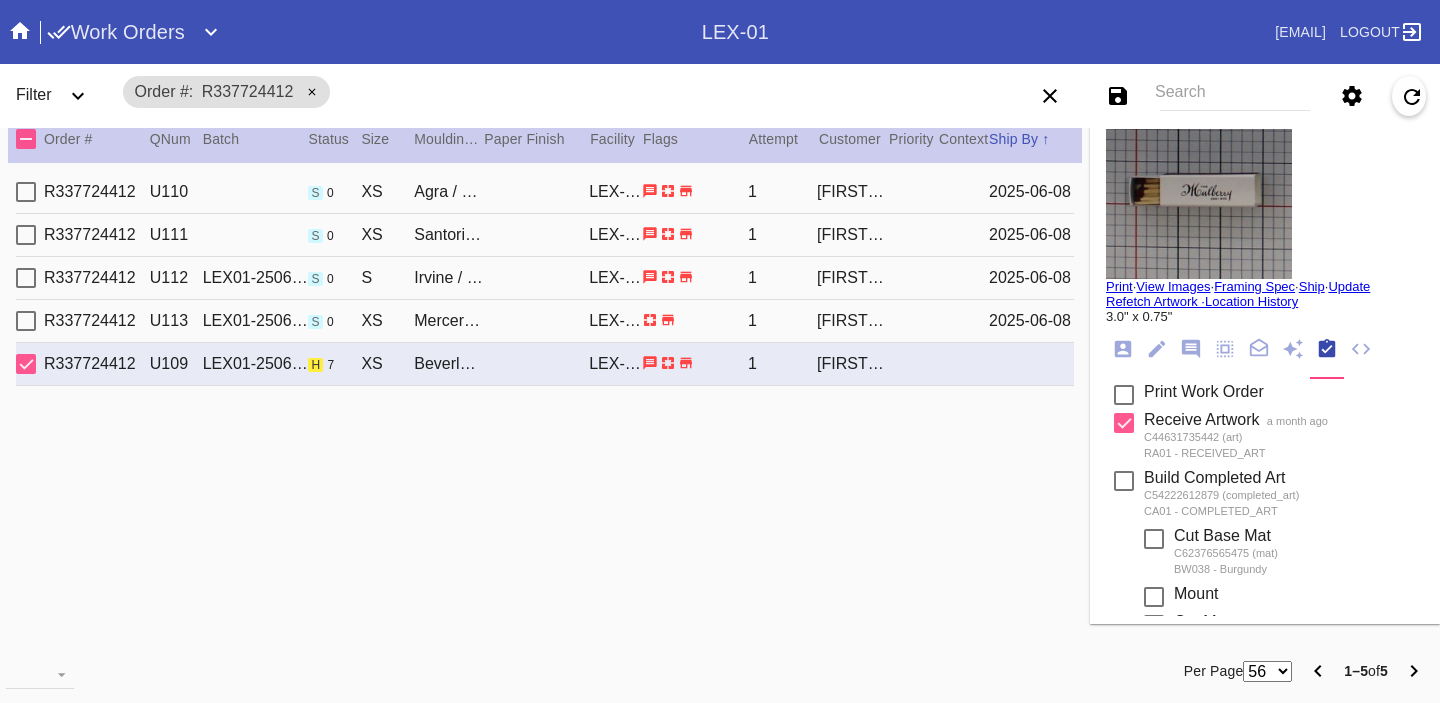 click on "Search" at bounding box center [1235, 96] 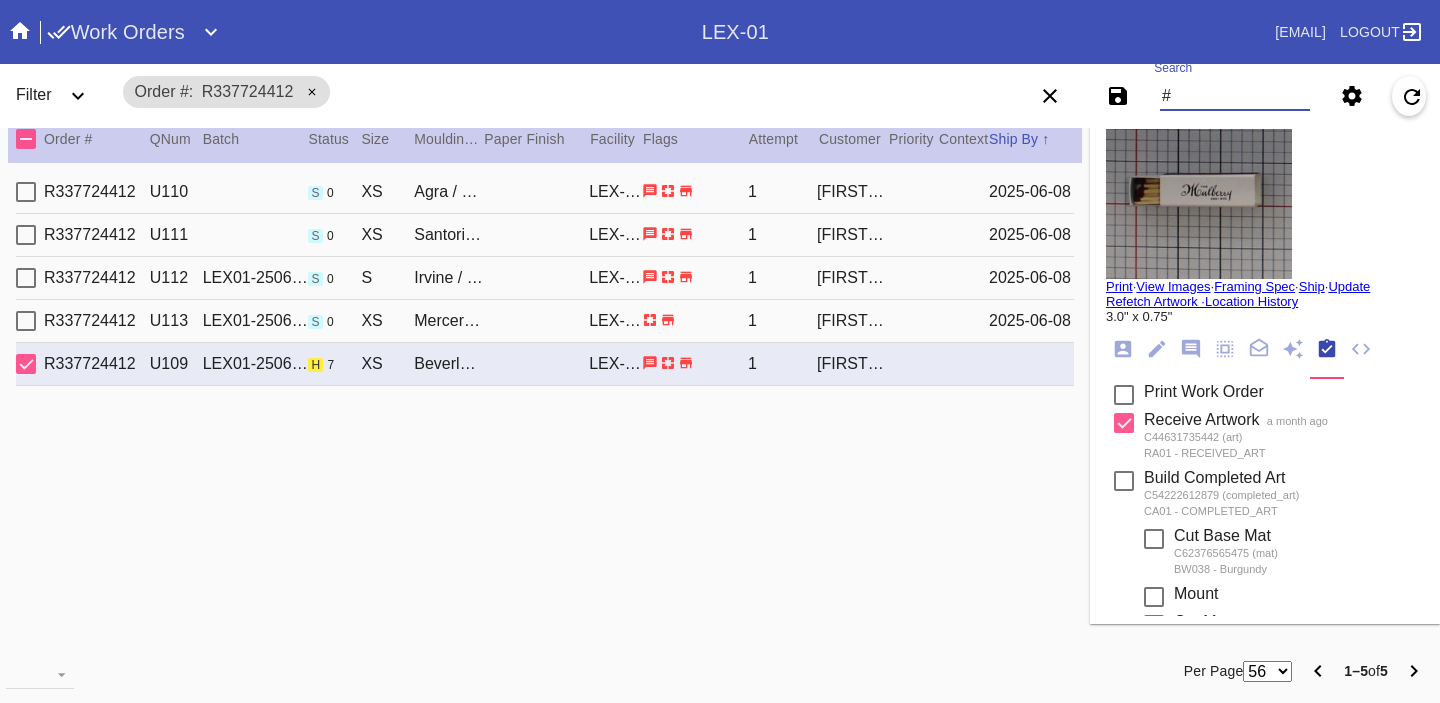 paste on "#[ORDER_NUMBER]" 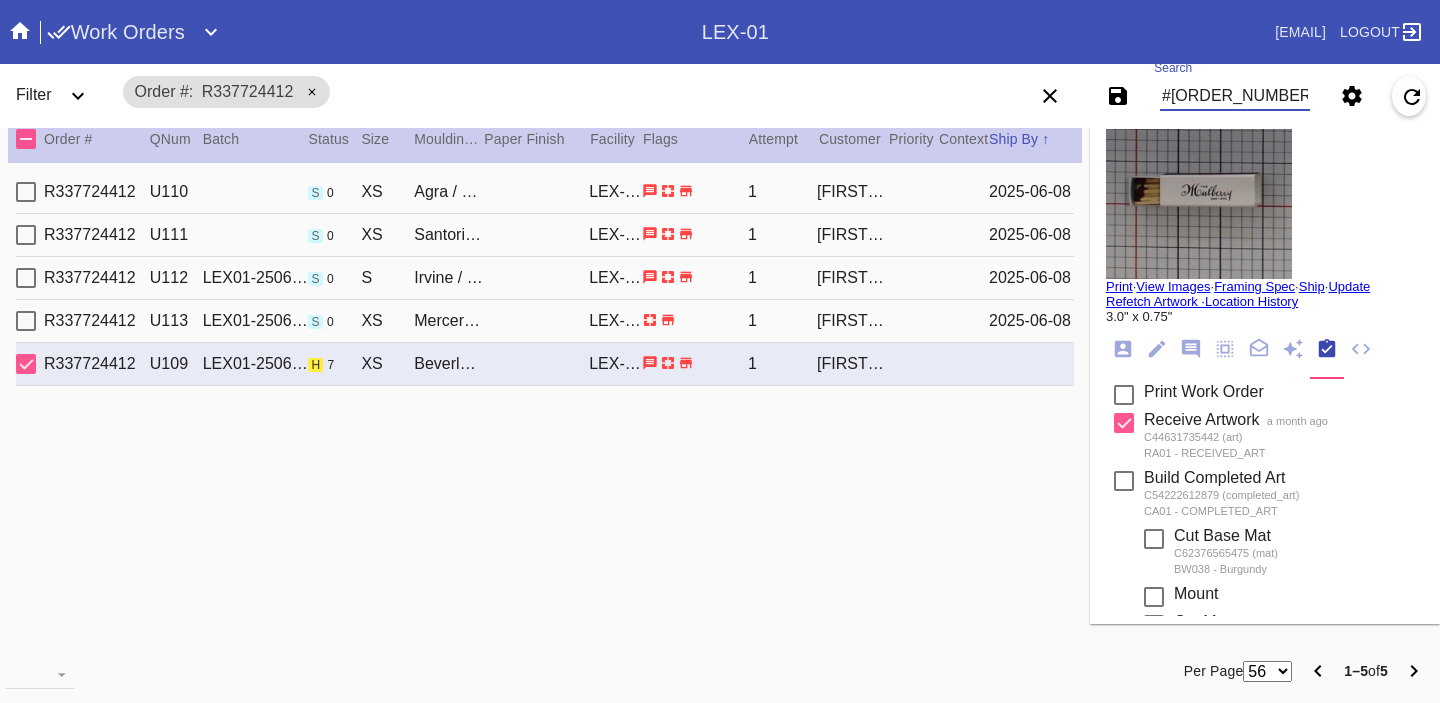 type on "#[ORDER_NUMBER]" 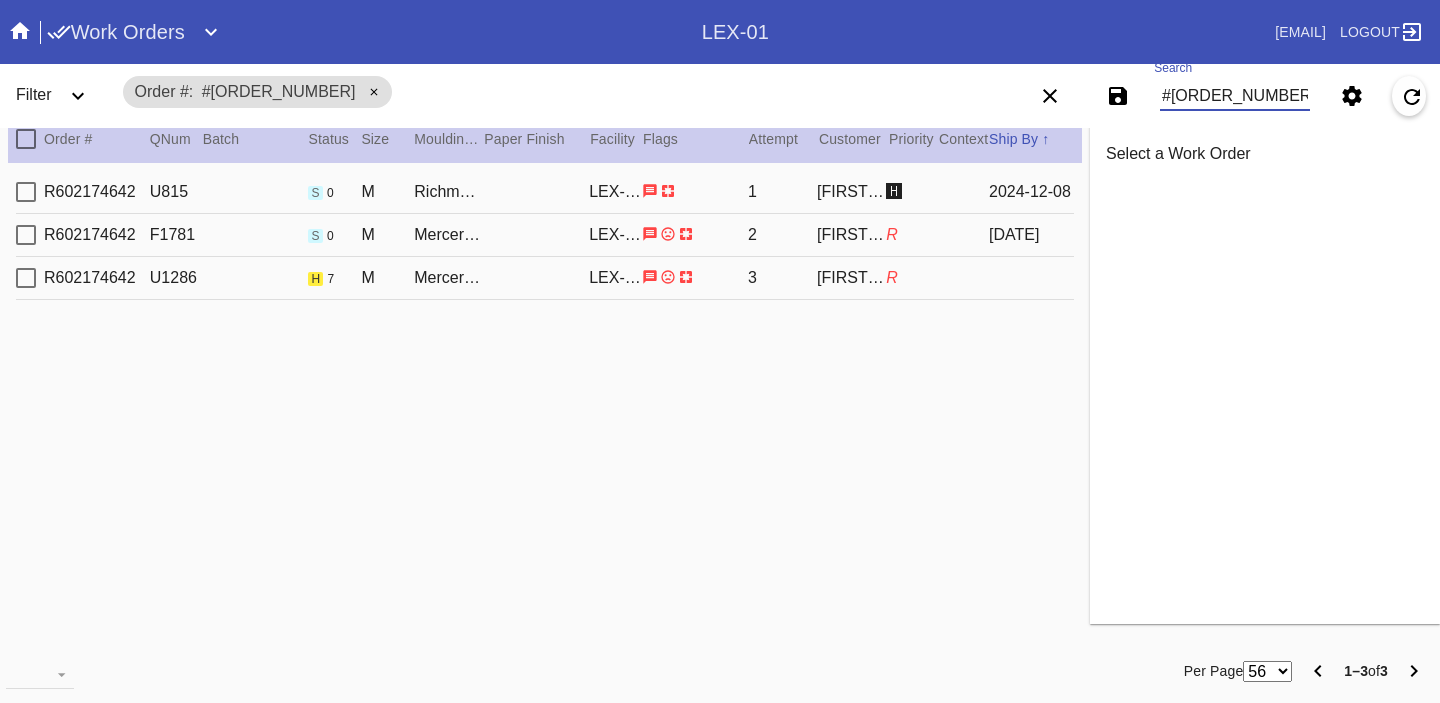 click on "R602174642 U1286 h 7 M Mercer Slim (Deep) / White LEX-01 3 [FIRST] [LAST] R" at bounding box center [545, 278] 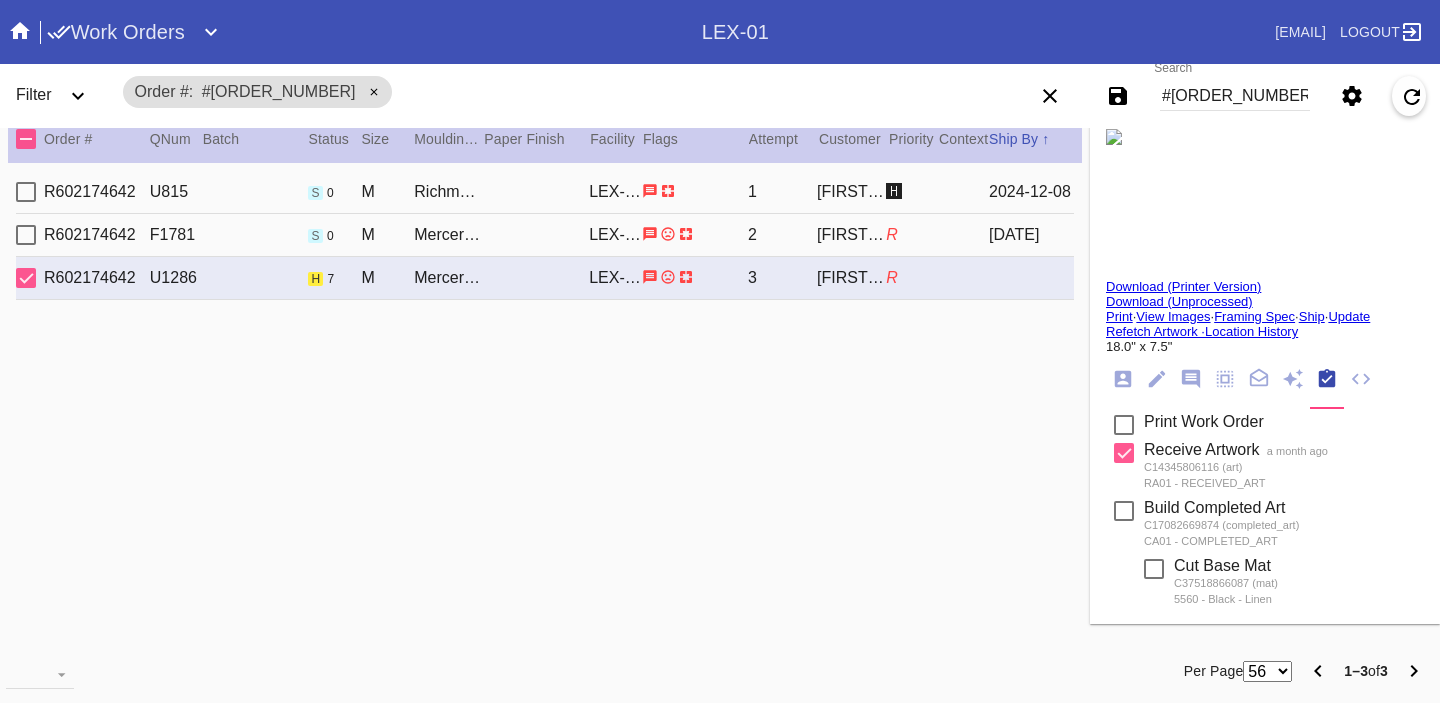 click on "Update" at bounding box center (1349, 316) 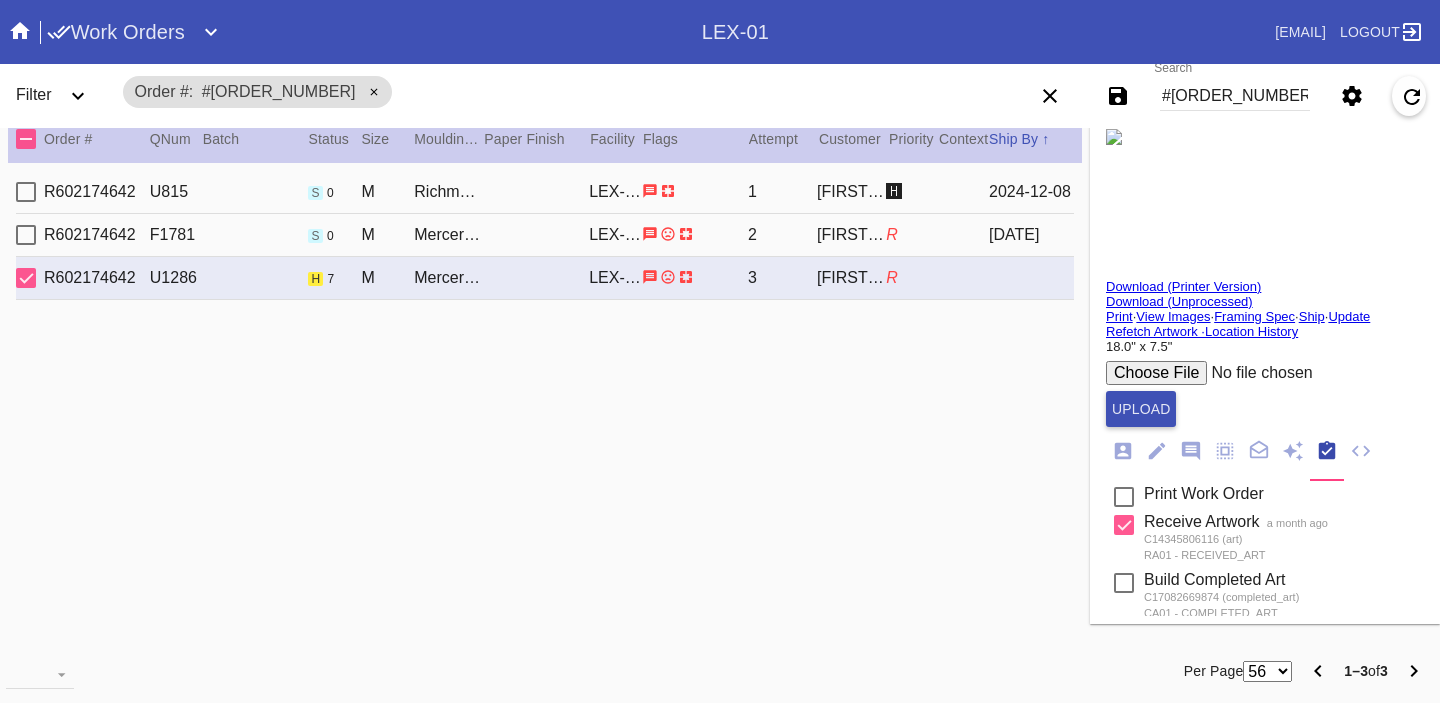 click on "Location History 18.0" x 7.5" Upload Order: R602174642 Shopify Order: #M761547300 Line Item: L8675764 Item Name: Richmond - M / Physical Work Order: W861522010006947 Location: Workstation LEX-01 art intake 3 Batch: Ship Group Schedule Work (Beta) Facility: LEX-01 change RFID: Assign RFID Batch Batch New Batch LEX01-250606-006 () LEX01-250531-009 () LEX01-250327-001 () LEX01-250325-001 () LEX01-250319-006 () LEX01-250306-004 () LEX01-250220-010 () LEX01-250219-008 () LEX01-250211-016 () LEX01-250211-012 () LEX01-250121-012 () LEX01-241224-002 () LEX01-241119-022 () LEX01-241119-014 () LEX01-241021-002 () LEX01-241017-003 () LEX01-241014-006 () LEX01-241003-002 () LEX01-210426-026 () LEX01-210412-039 () LEX01-210313-028 () LEX01-210228-001 () LEX01-210124-003 () No" at bounding box center [1265, 846] 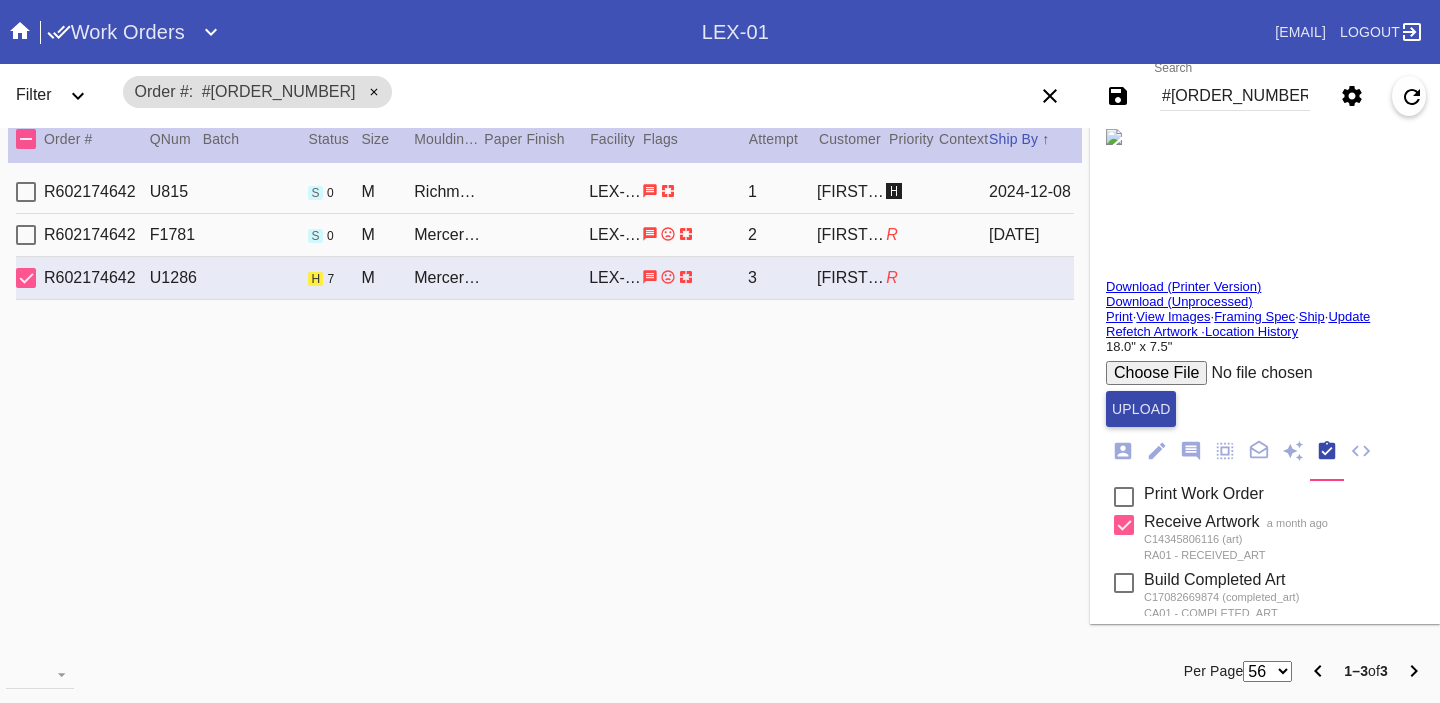 click on "Upload" at bounding box center [1141, 409] 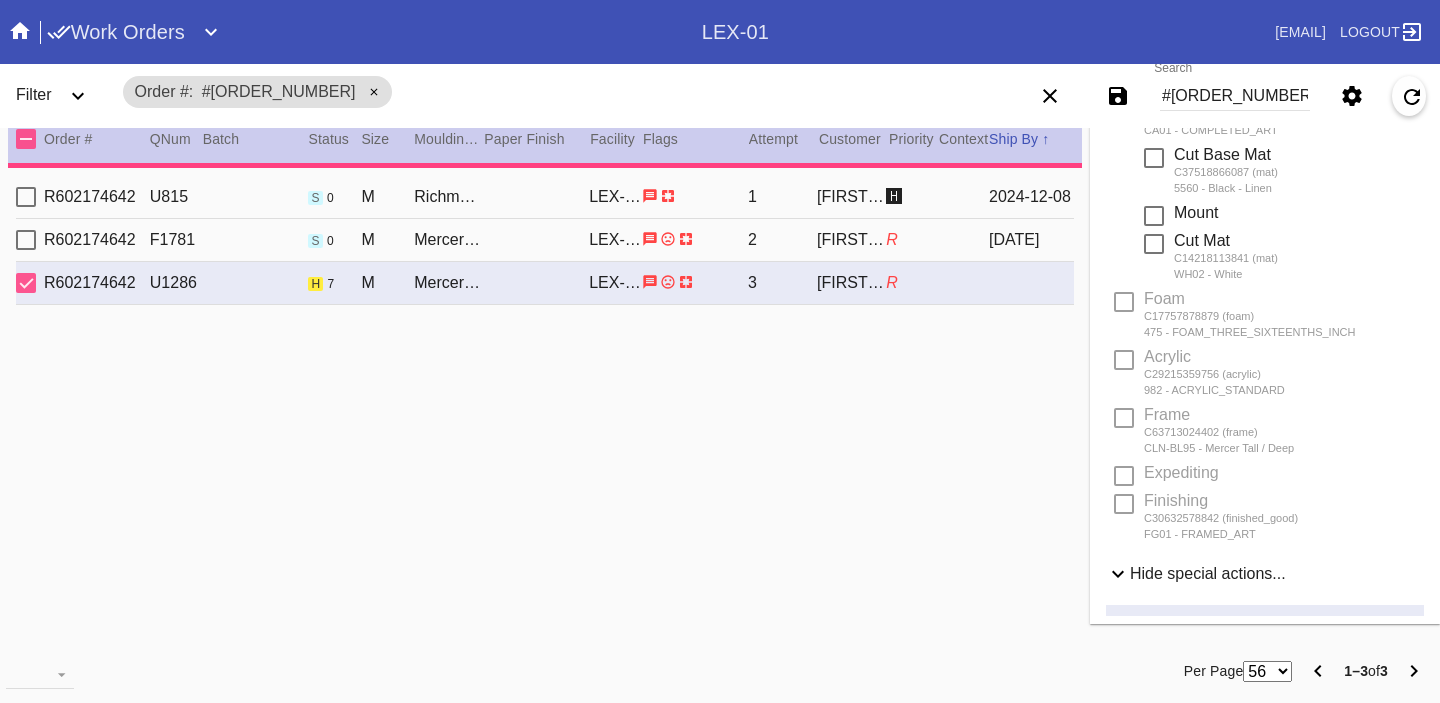 scroll, scrollTop: 0, scrollLeft: 0, axis: both 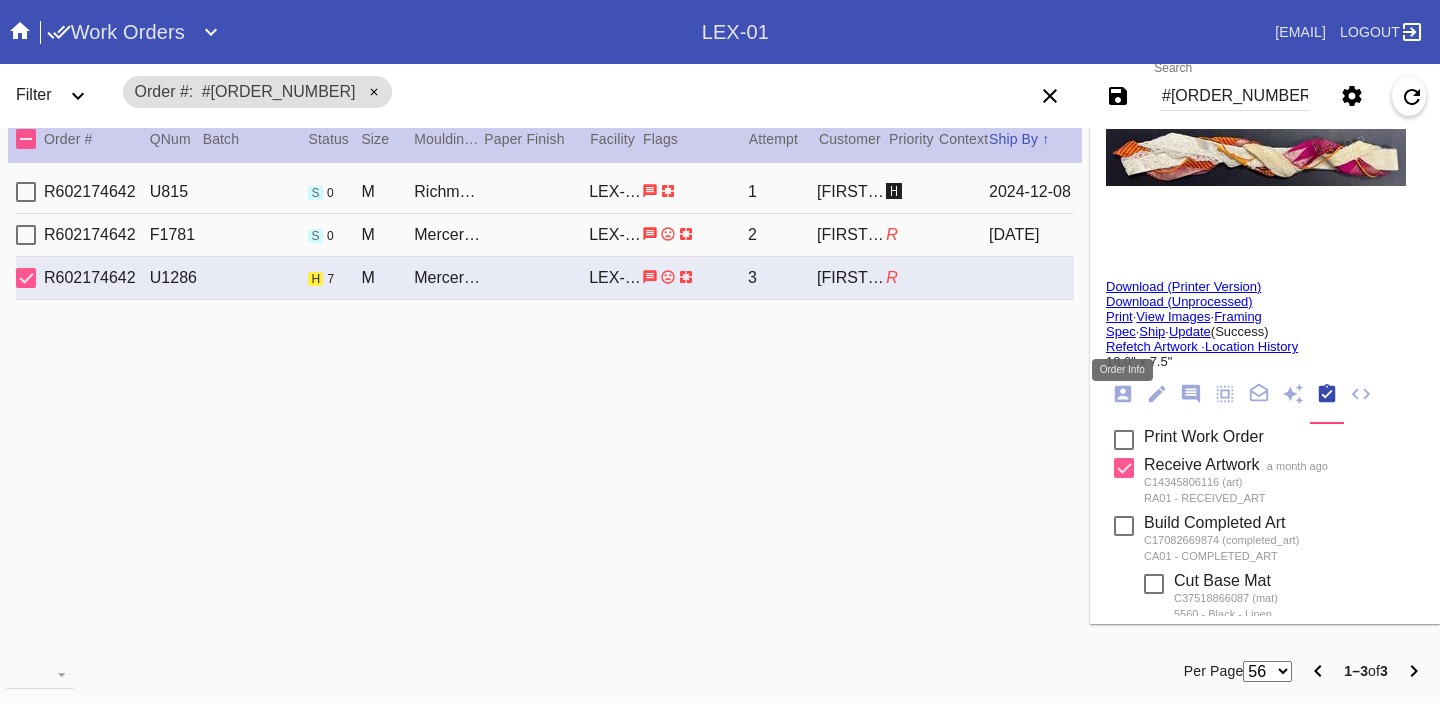 click at bounding box center [1123, 394] 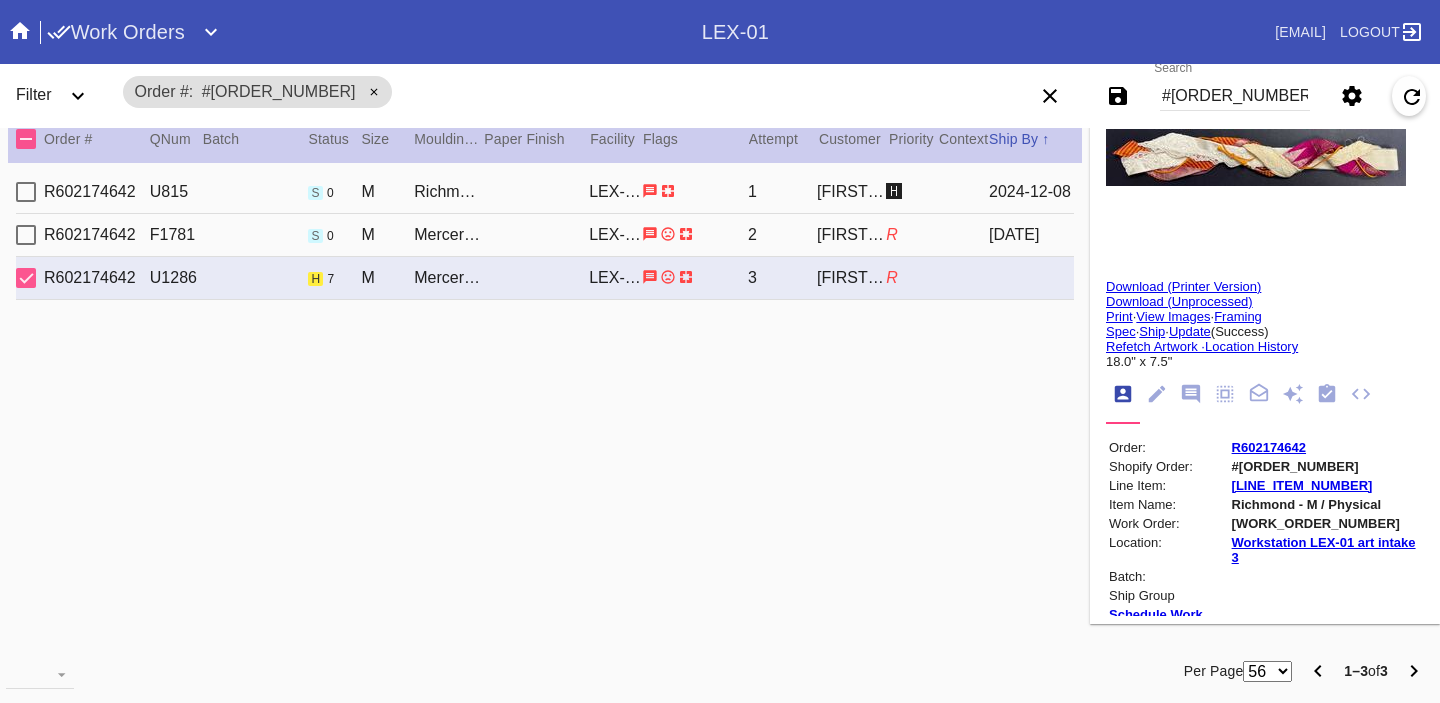 click on "R602174642" at bounding box center (1269, 447) 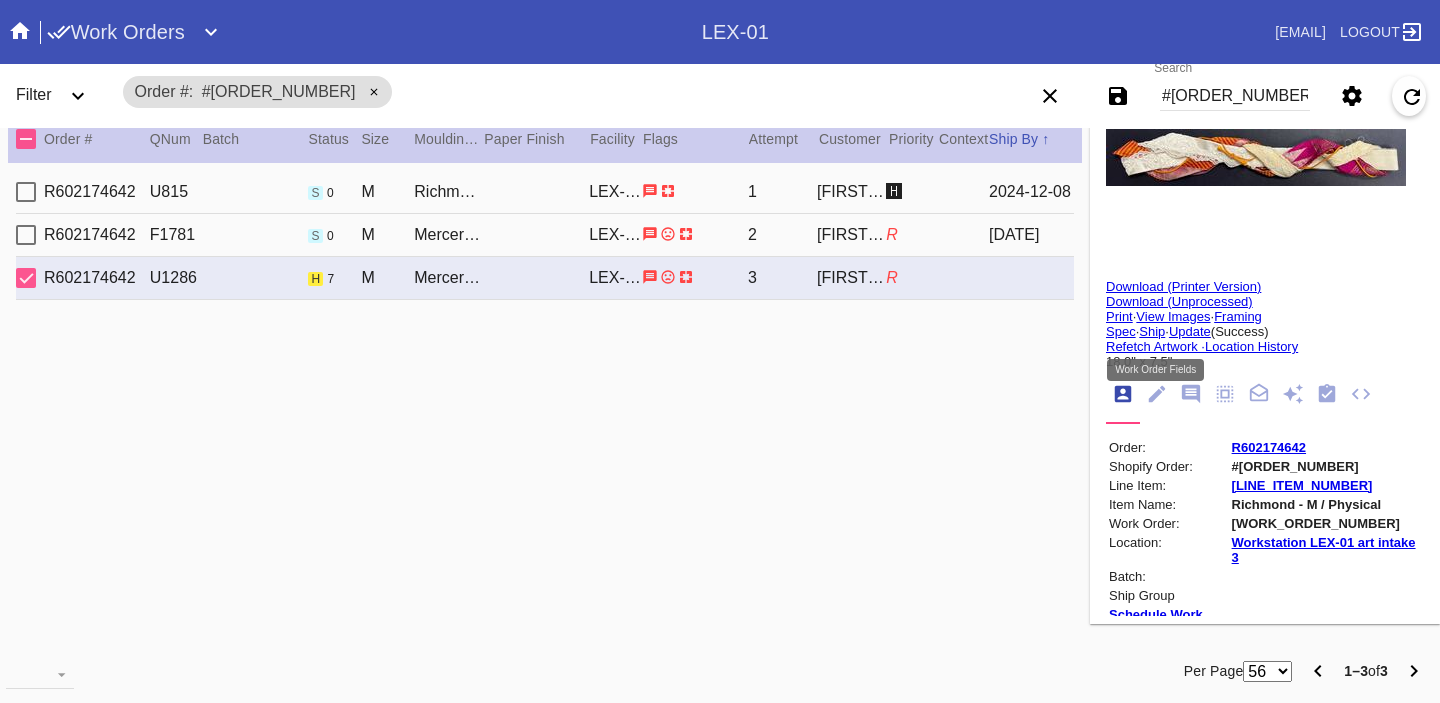 click at bounding box center (1157, 394) 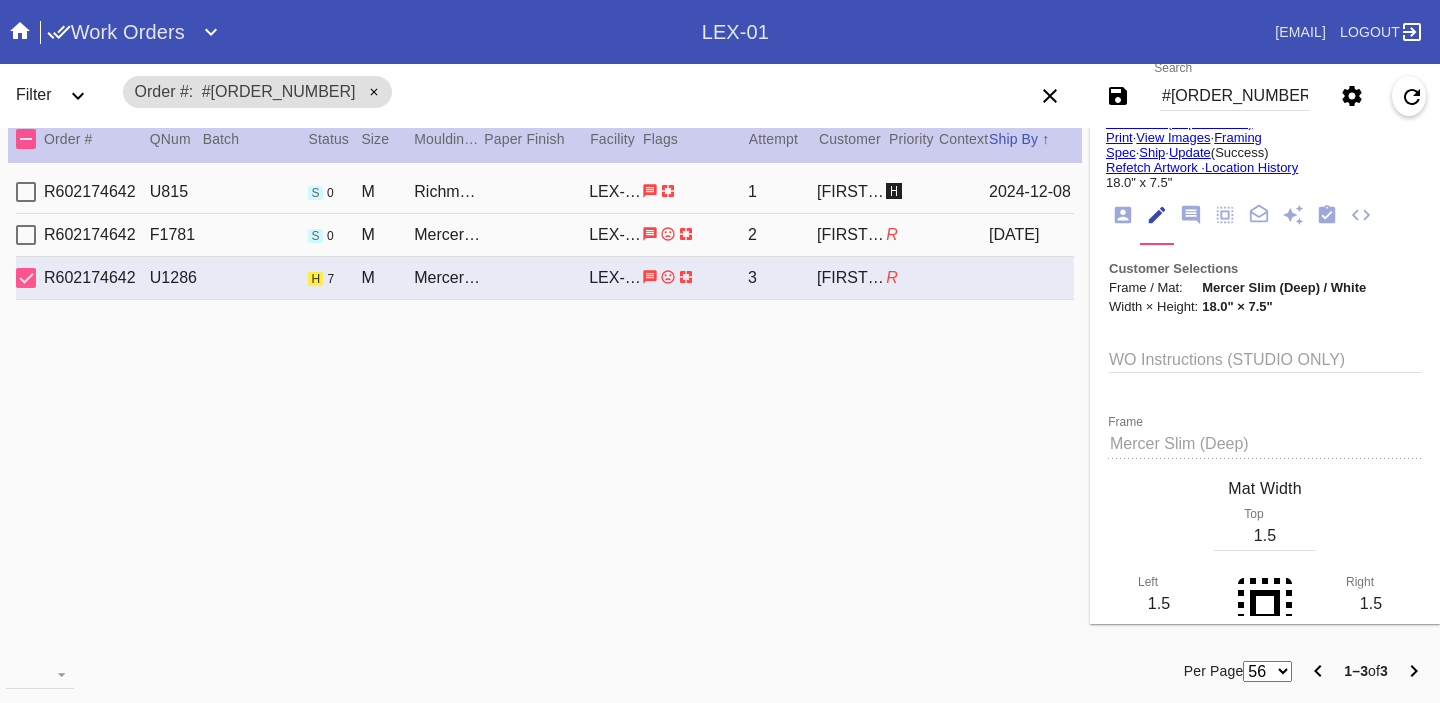scroll, scrollTop: 0, scrollLeft: 0, axis: both 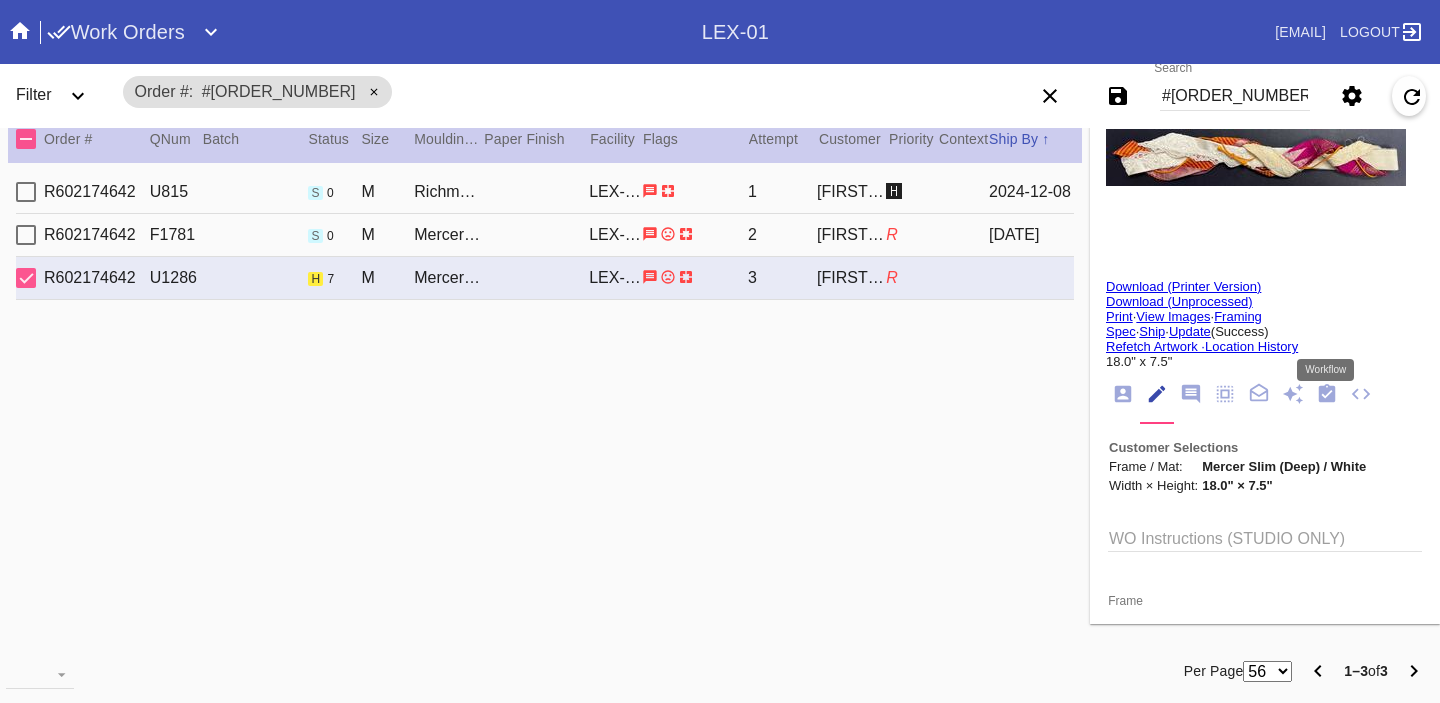 click at bounding box center [1327, 393] 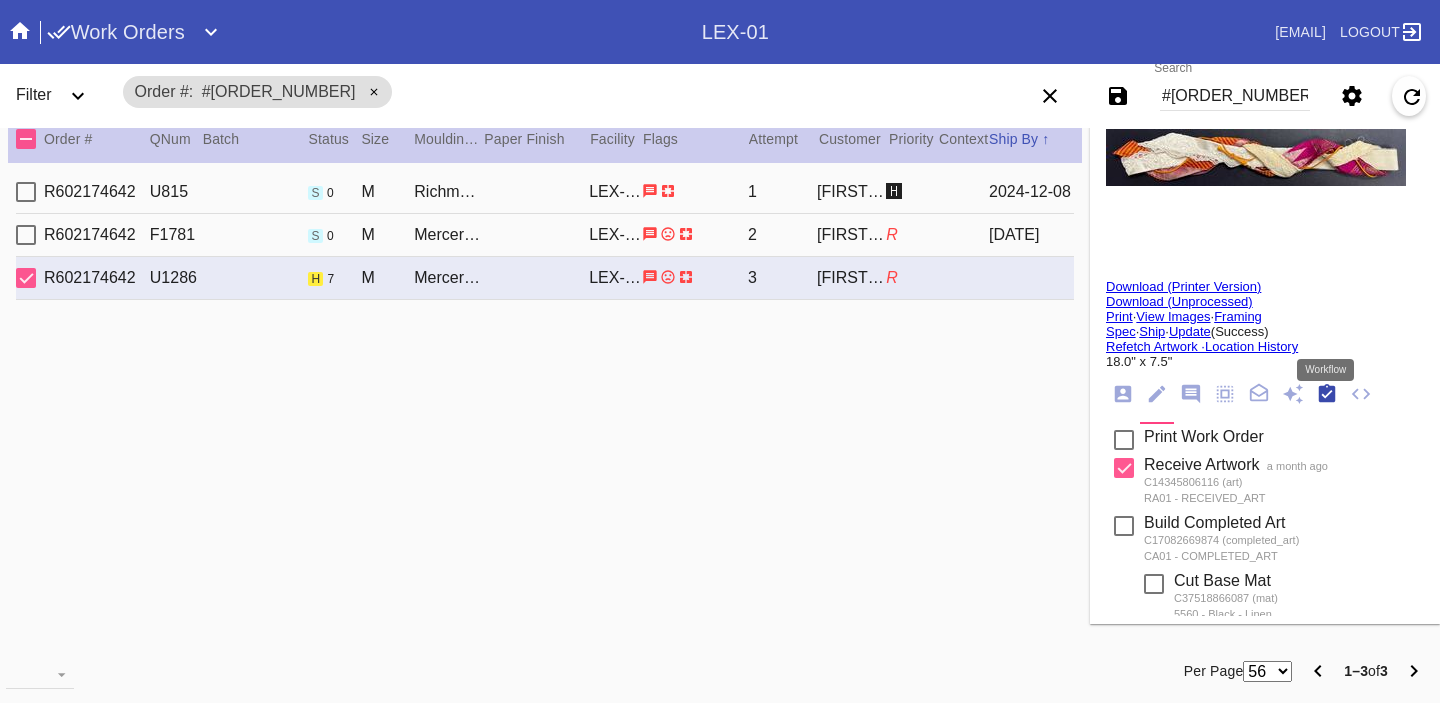 scroll, scrollTop: 320, scrollLeft: 0, axis: vertical 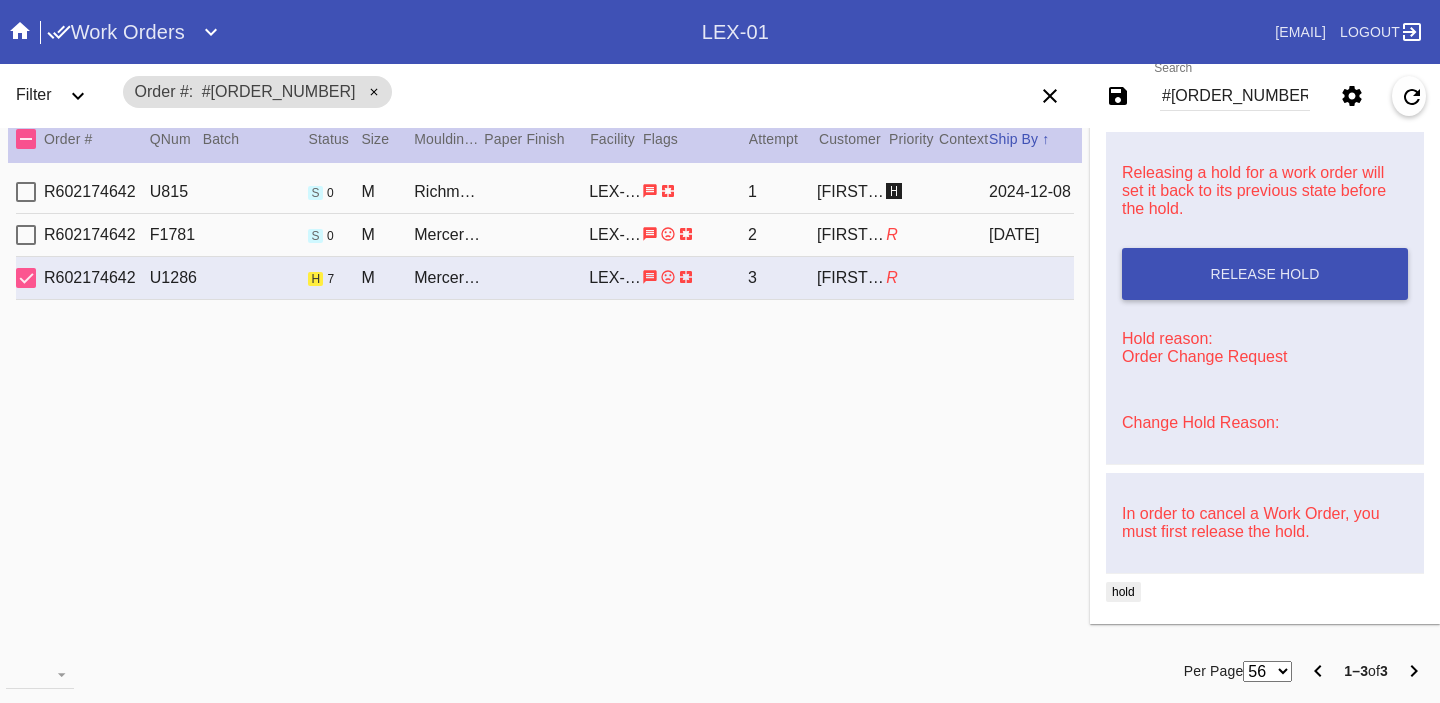 click on "Change Hold Reason:" at bounding box center [1200, 422] 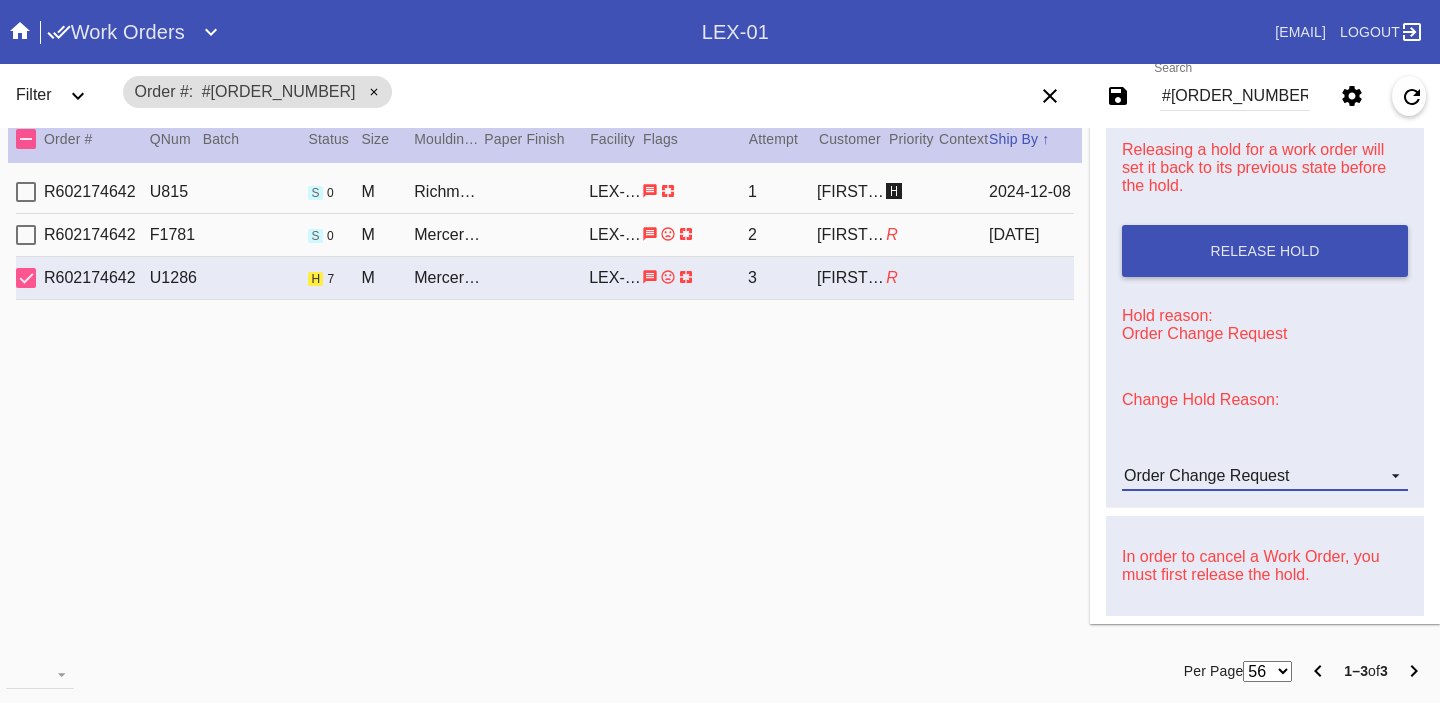 click on "Order Change Request" at bounding box center (1265, 476) 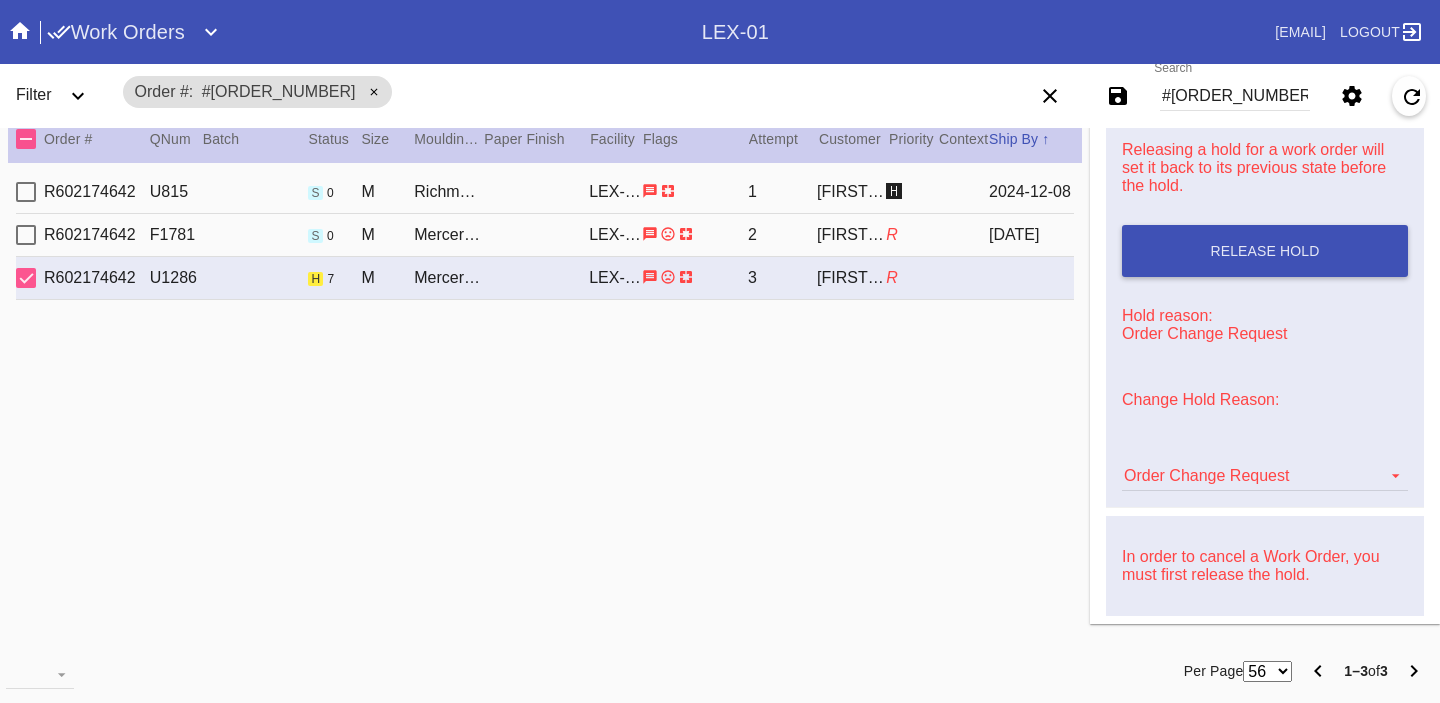 scroll, scrollTop: 376, scrollLeft: 0, axis: vertical 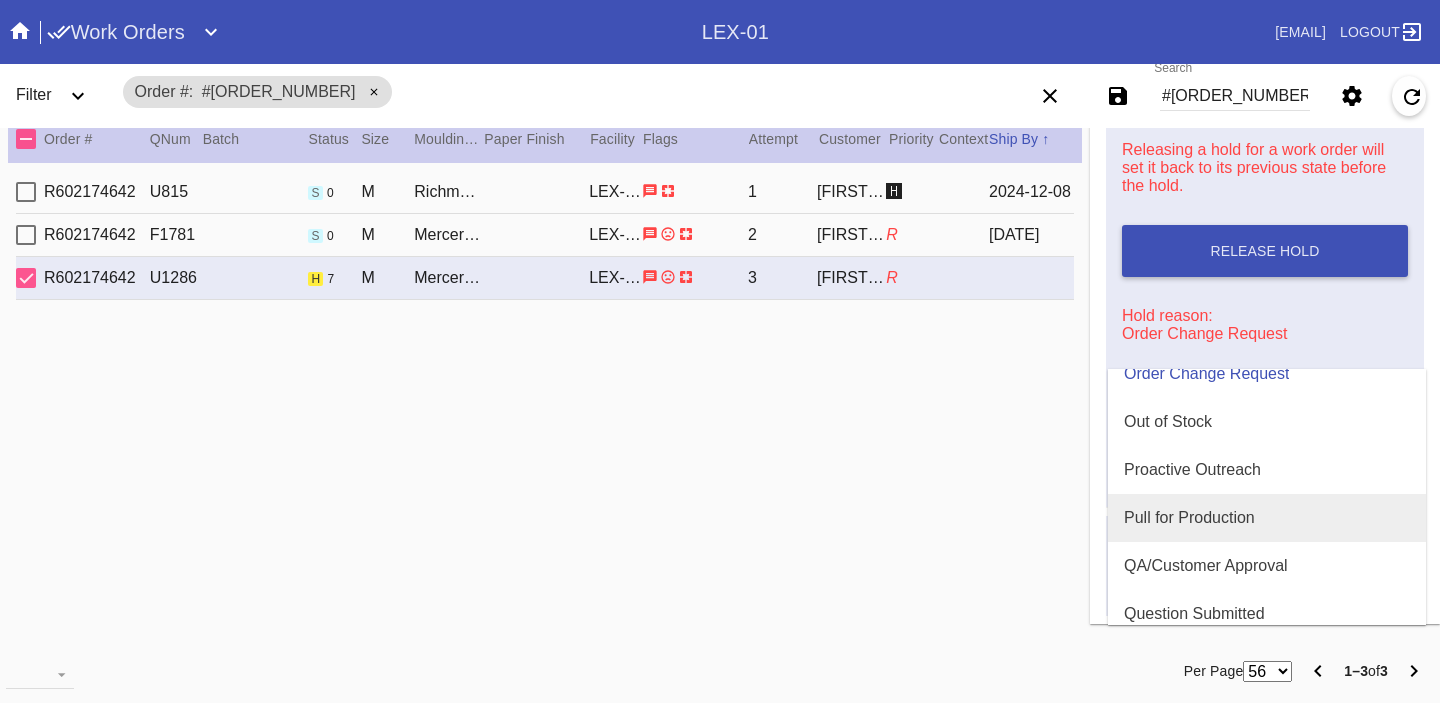 click on "Pull for Production" at bounding box center (1189, 518) 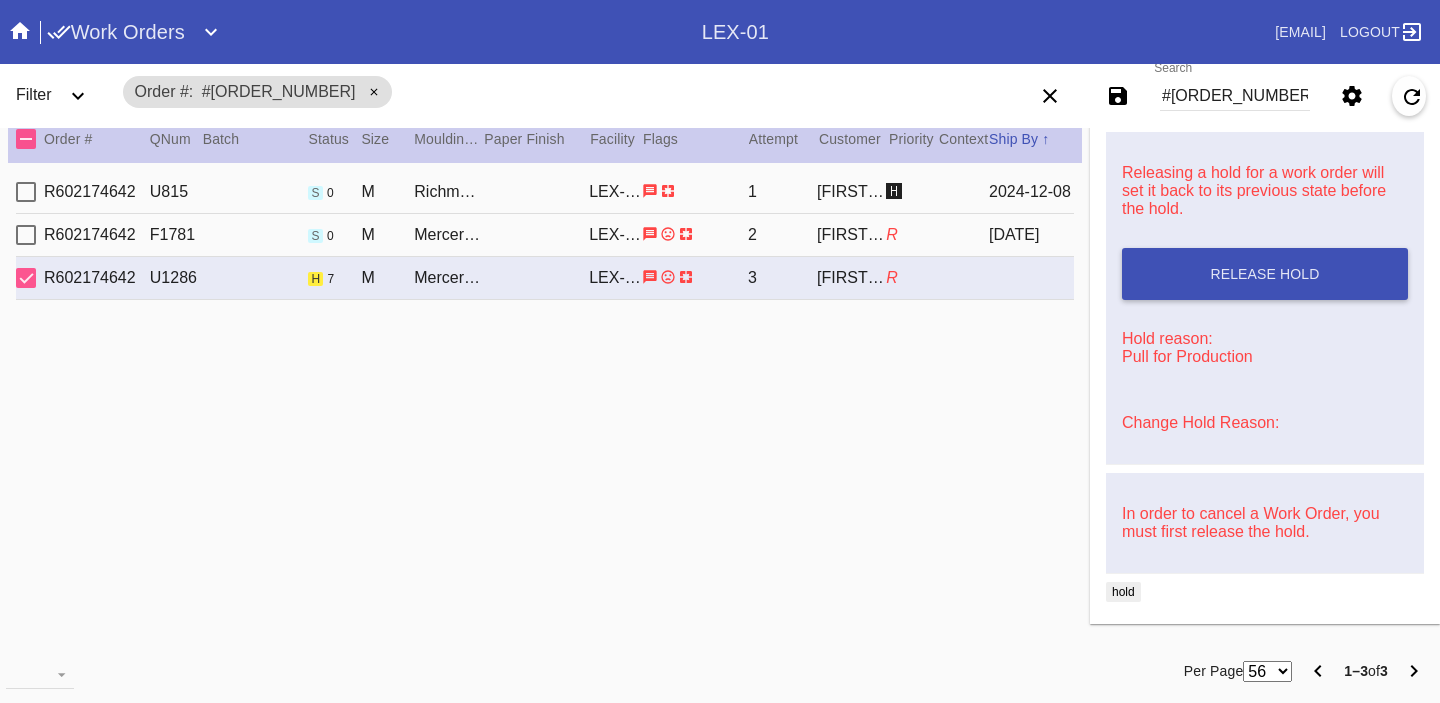 scroll, scrollTop: 0, scrollLeft: 0, axis: both 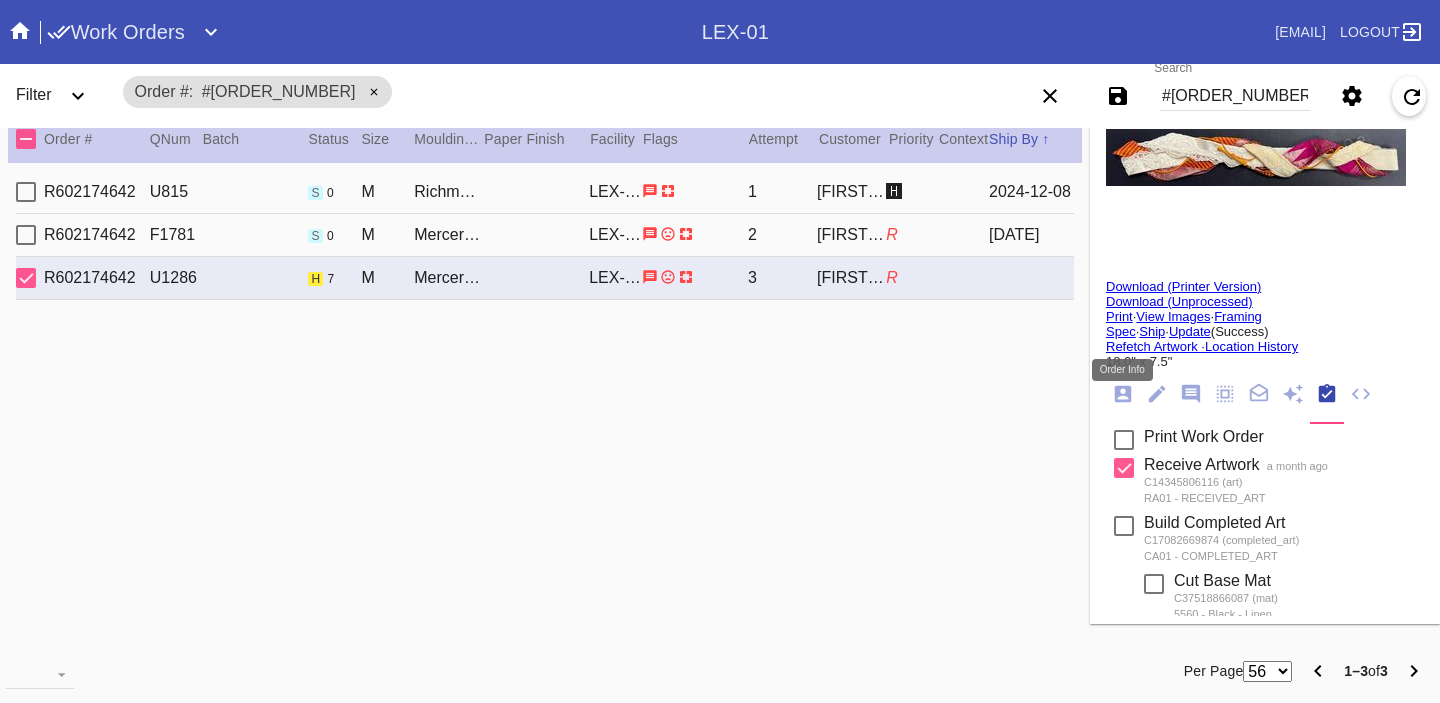 click at bounding box center (1123, 394) 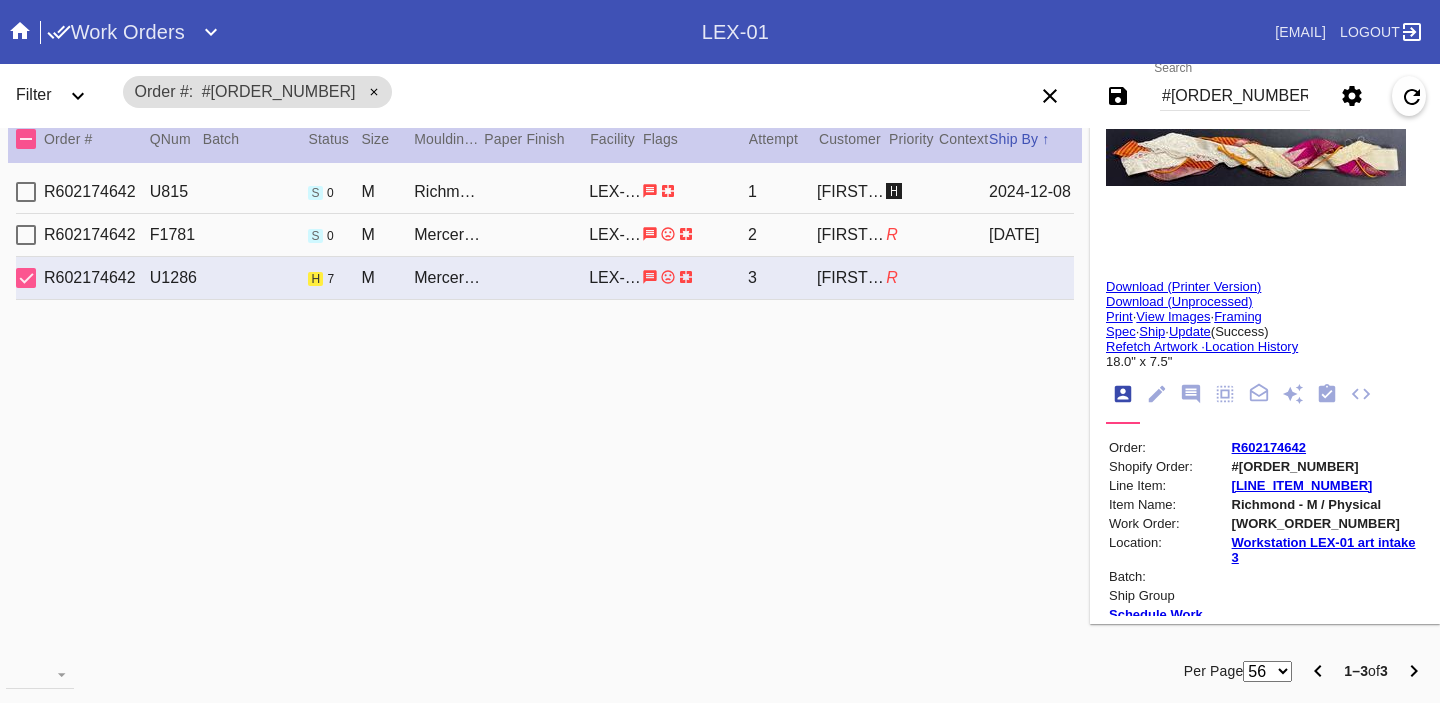 click on "#[ORDER_NUMBER]" at bounding box center (1326, 466) 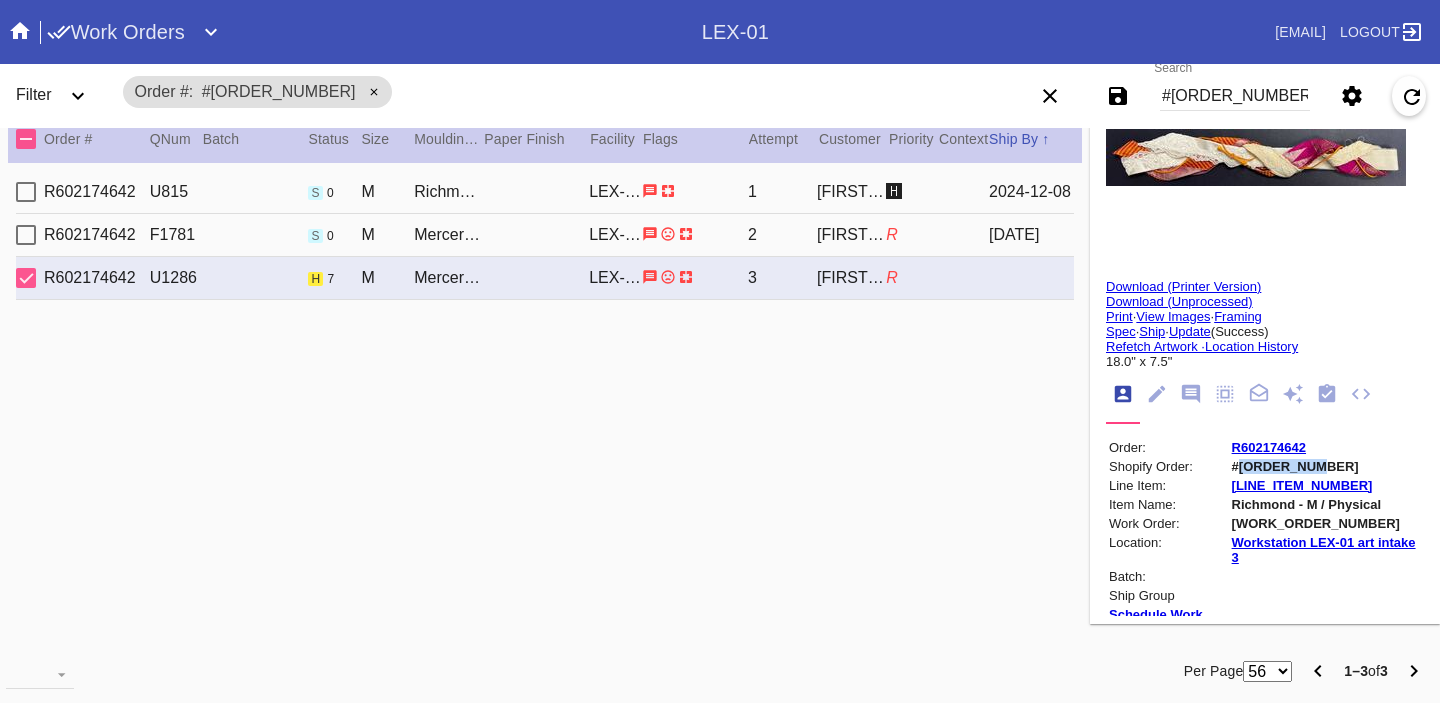click on "#[ORDER_NUMBER]" at bounding box center [1326, 466] 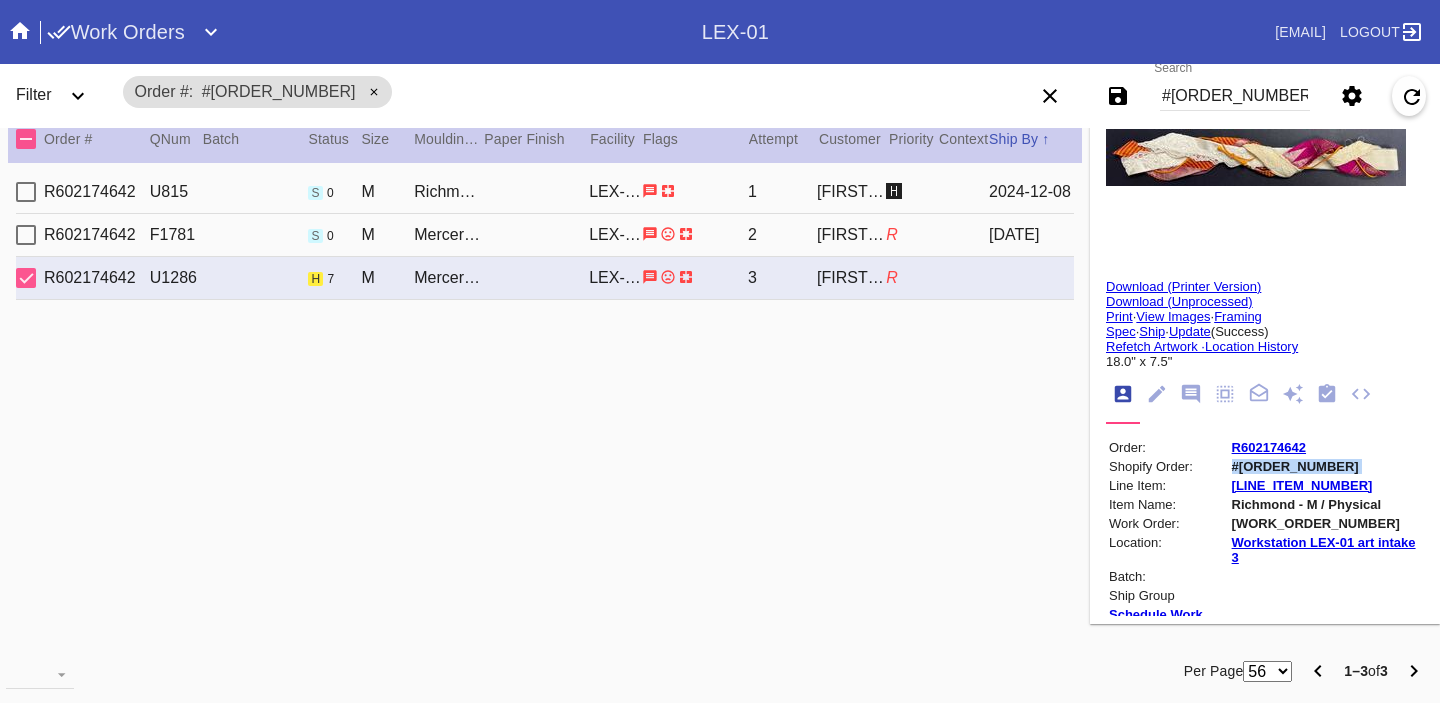 copy on "#[ORDER_NUMBER]" 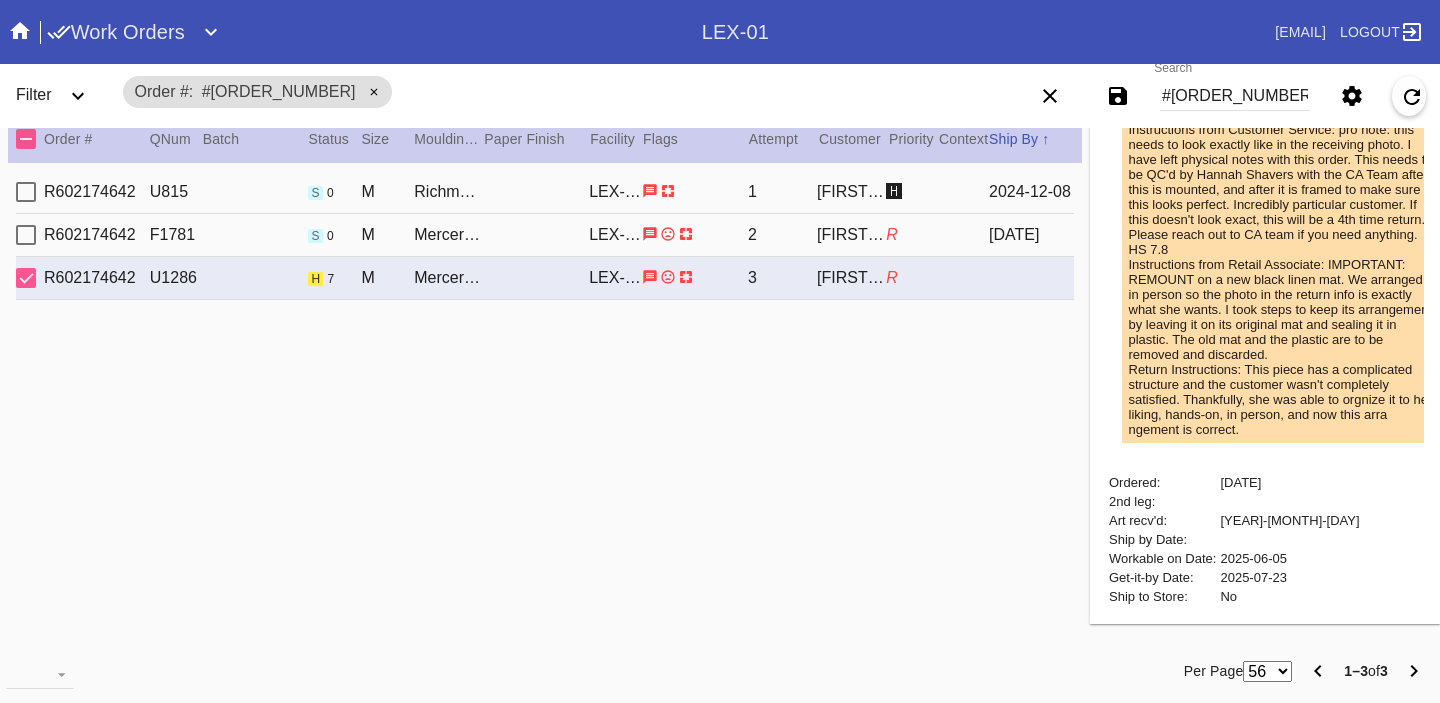 scroll, scrollTop: 1493, scrollLeft: 0, axis: vertical 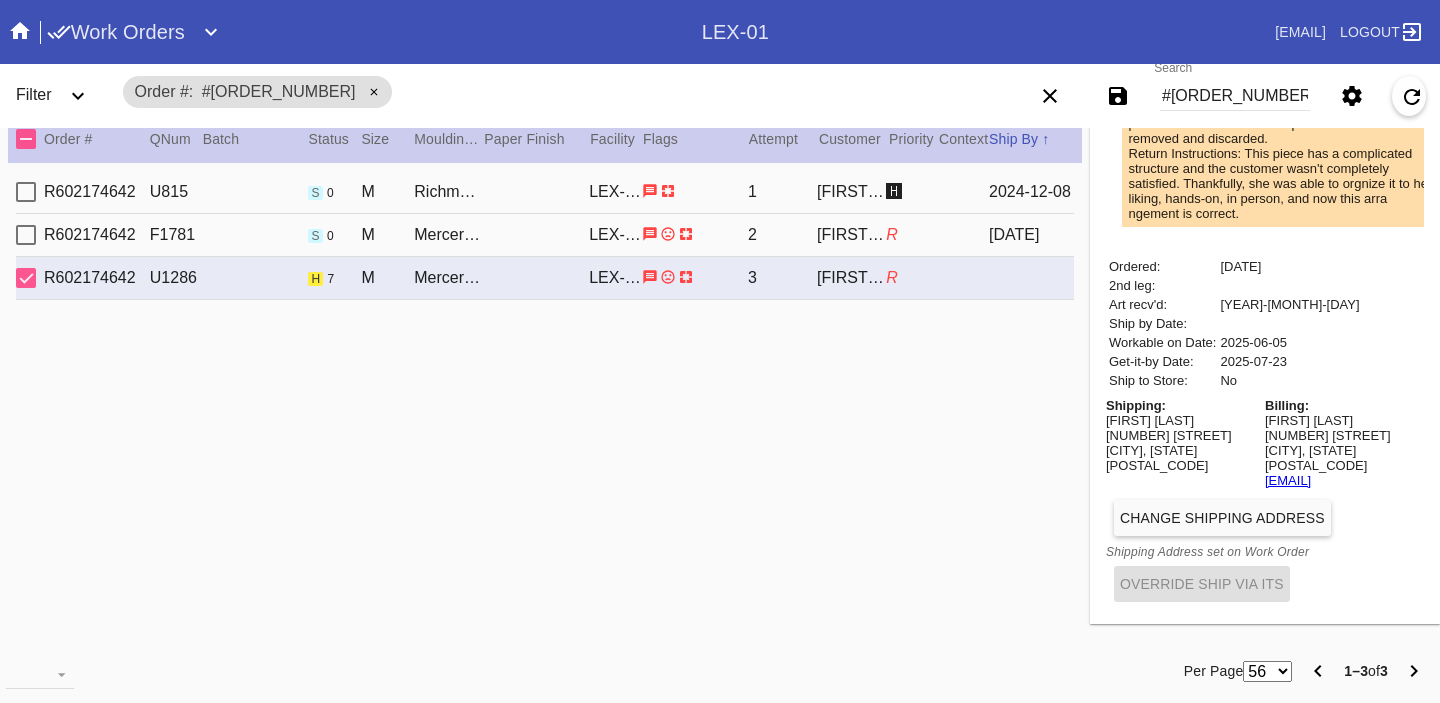 drag, startPoint x: 1383, startPoint y: 485, endPoint x: 1225, endPoint y: 483, distance: 158.01266 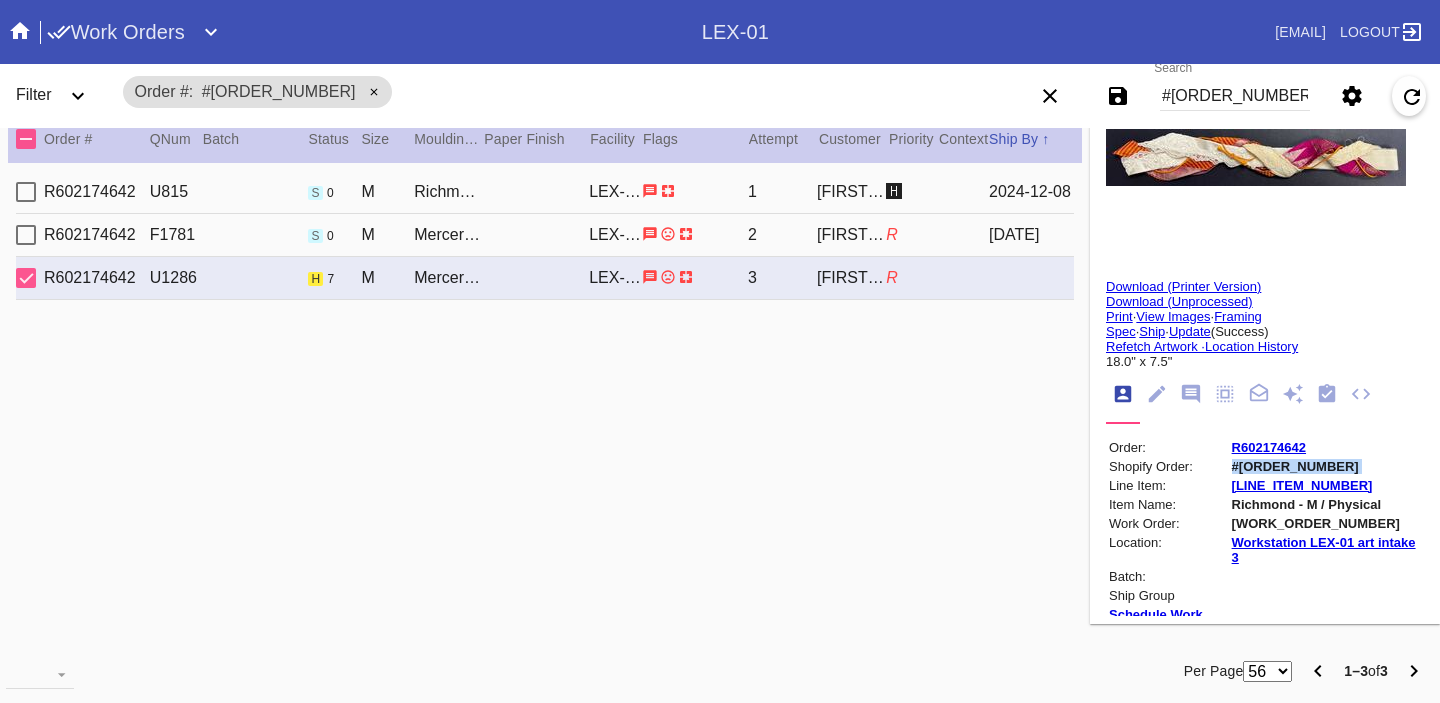 click on "[WORK_ORDER_NUMBER]" at bounding box center [1326, 523] 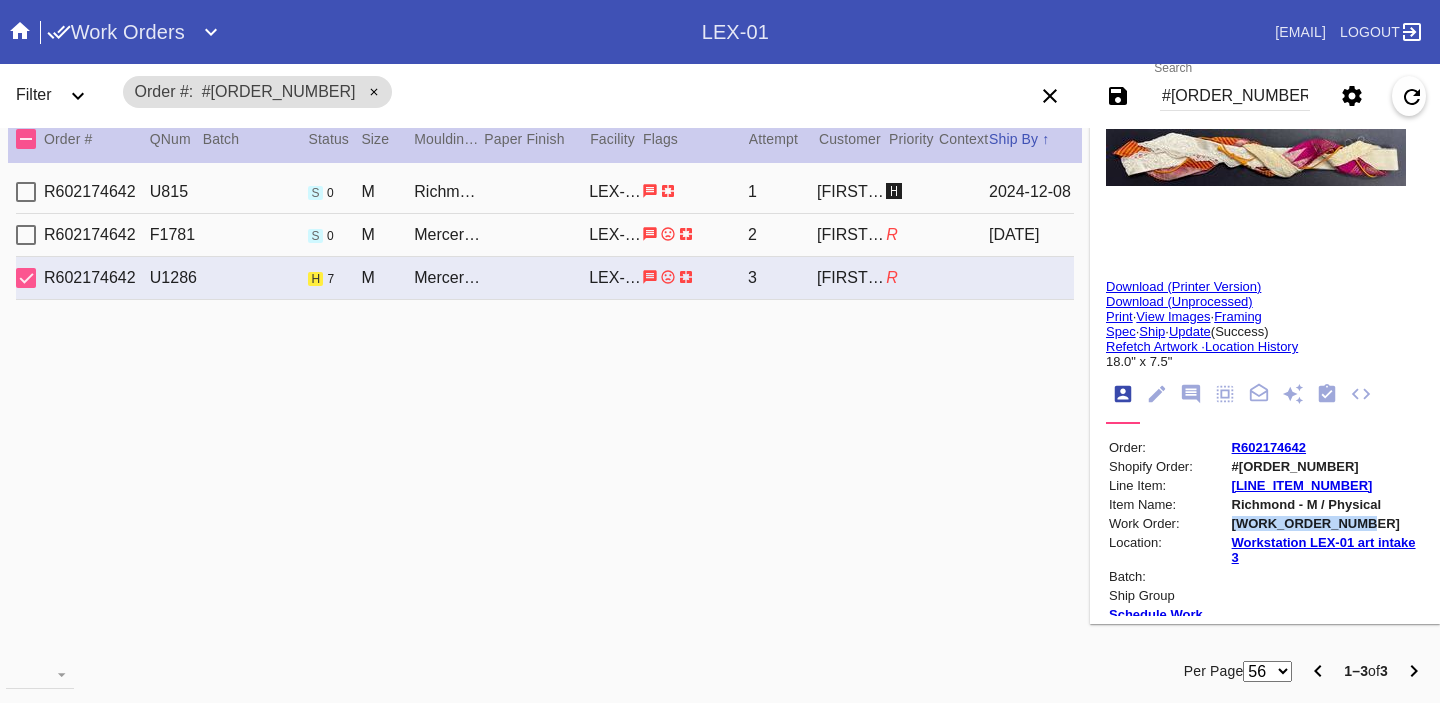 copy on "[WORK_ORDER_NUMBER]" 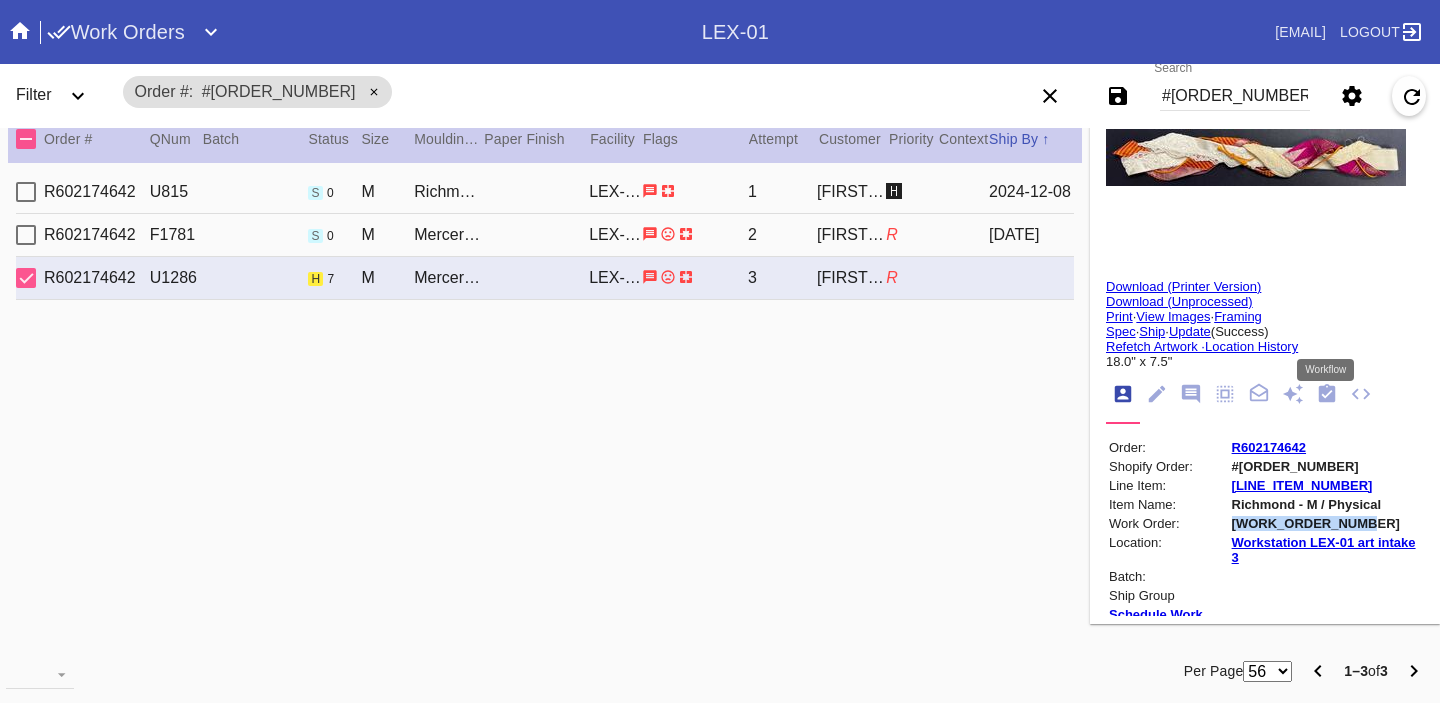 click at bounding box center [1327, 393] 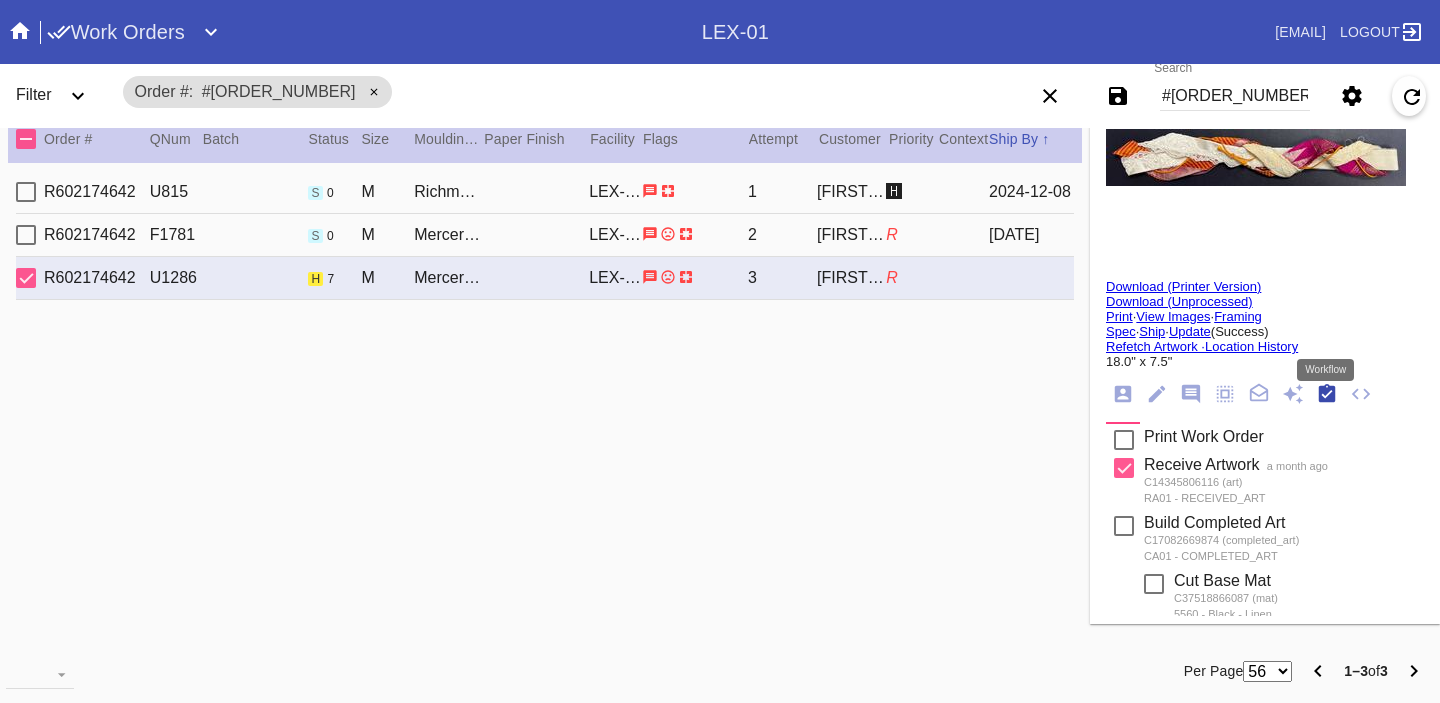 scroll, scrollTop: 320, scrollLeft: 0, axis: vertical 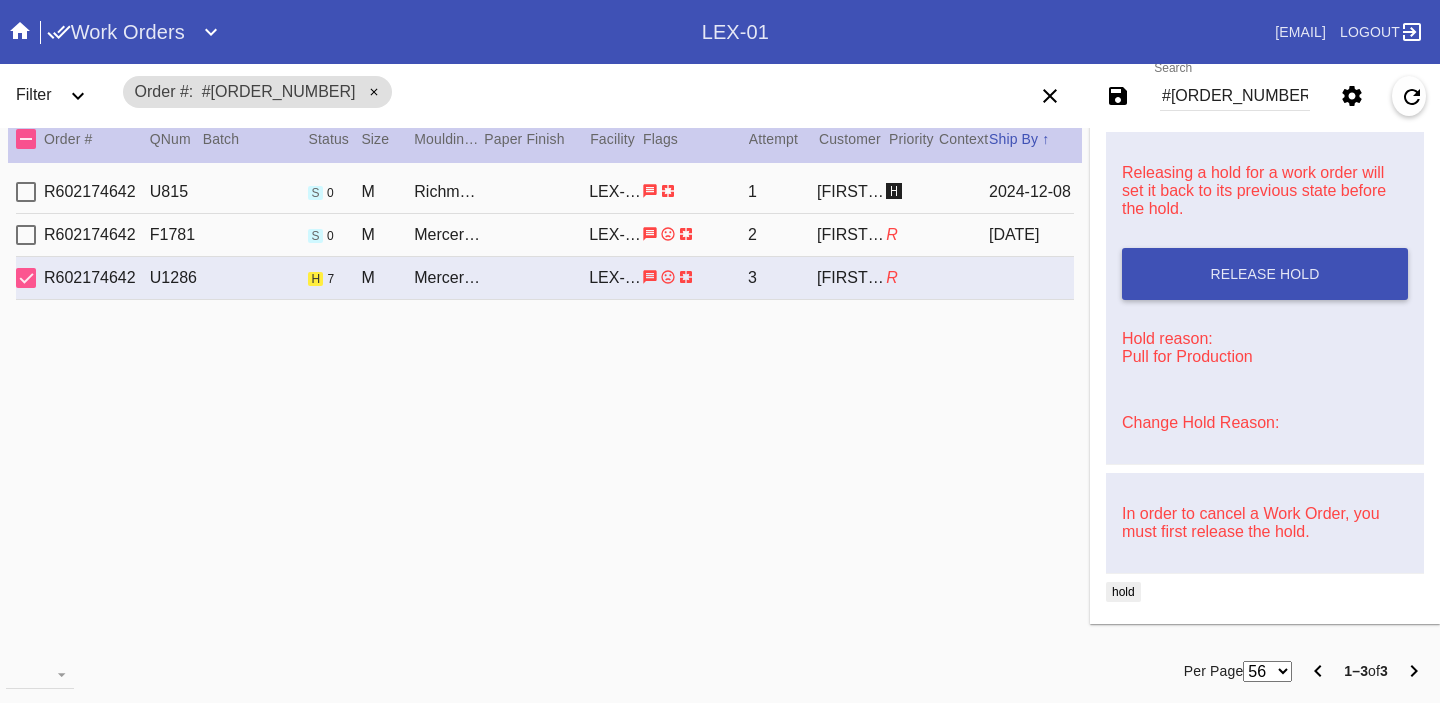 click on "Change Hold Reason:" at bounding box center [1265, 423] 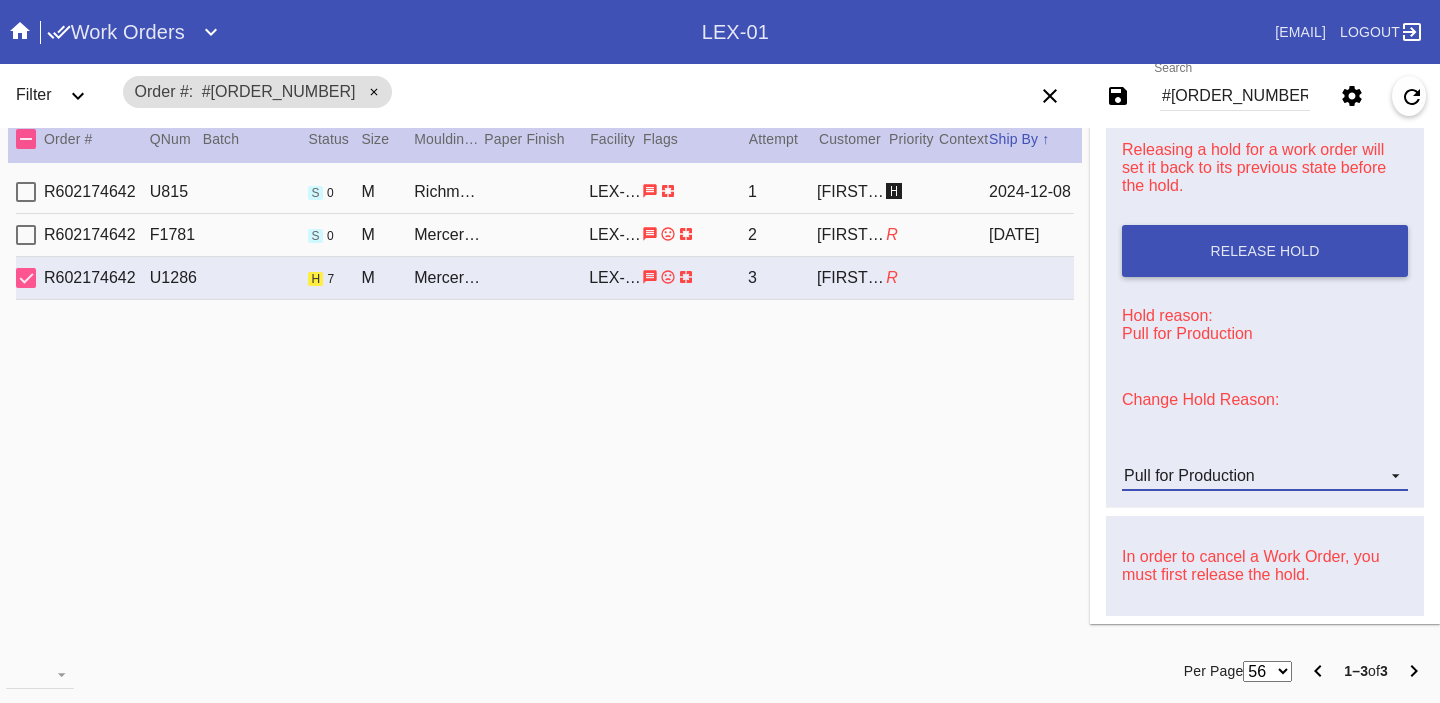 click on "Pull for Production" at bounding box center [1249, 476] 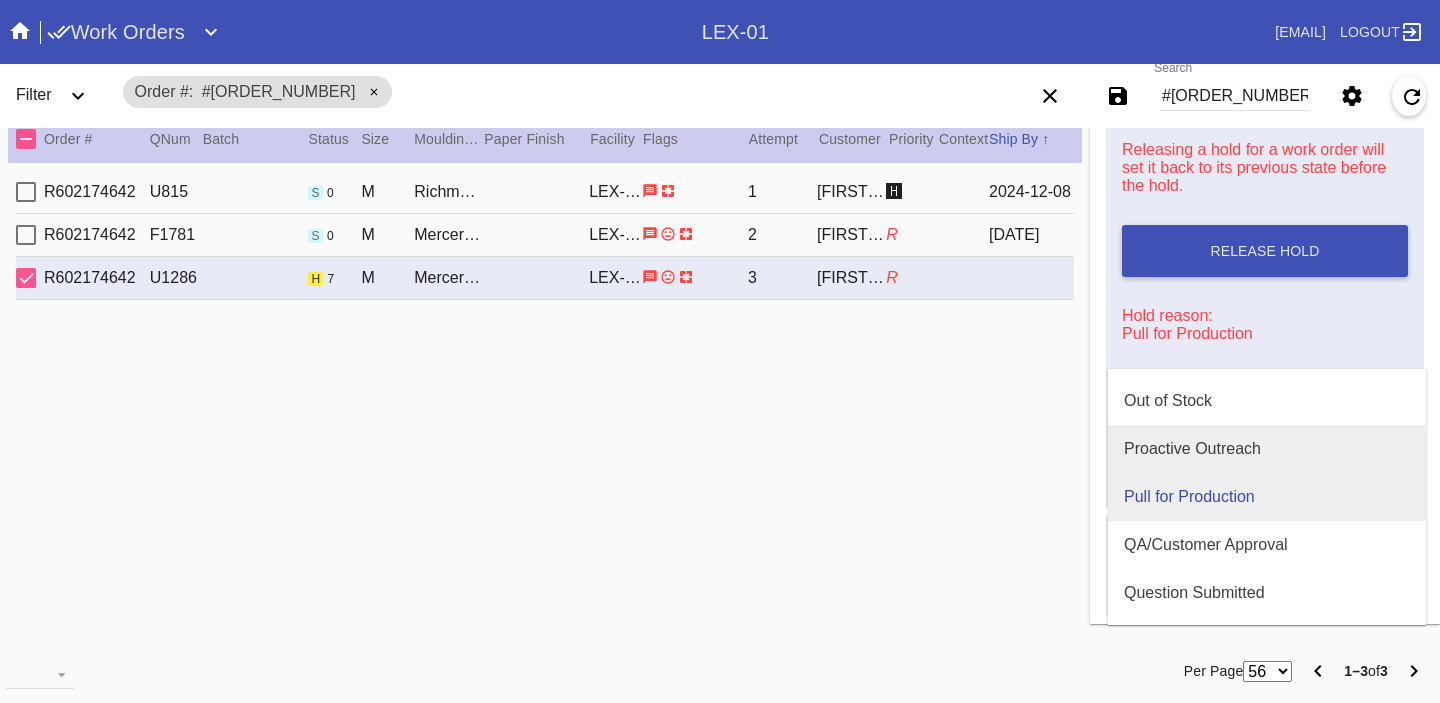 scroll, scrollTop: 454, scrollLeft: 0, axis: vertical 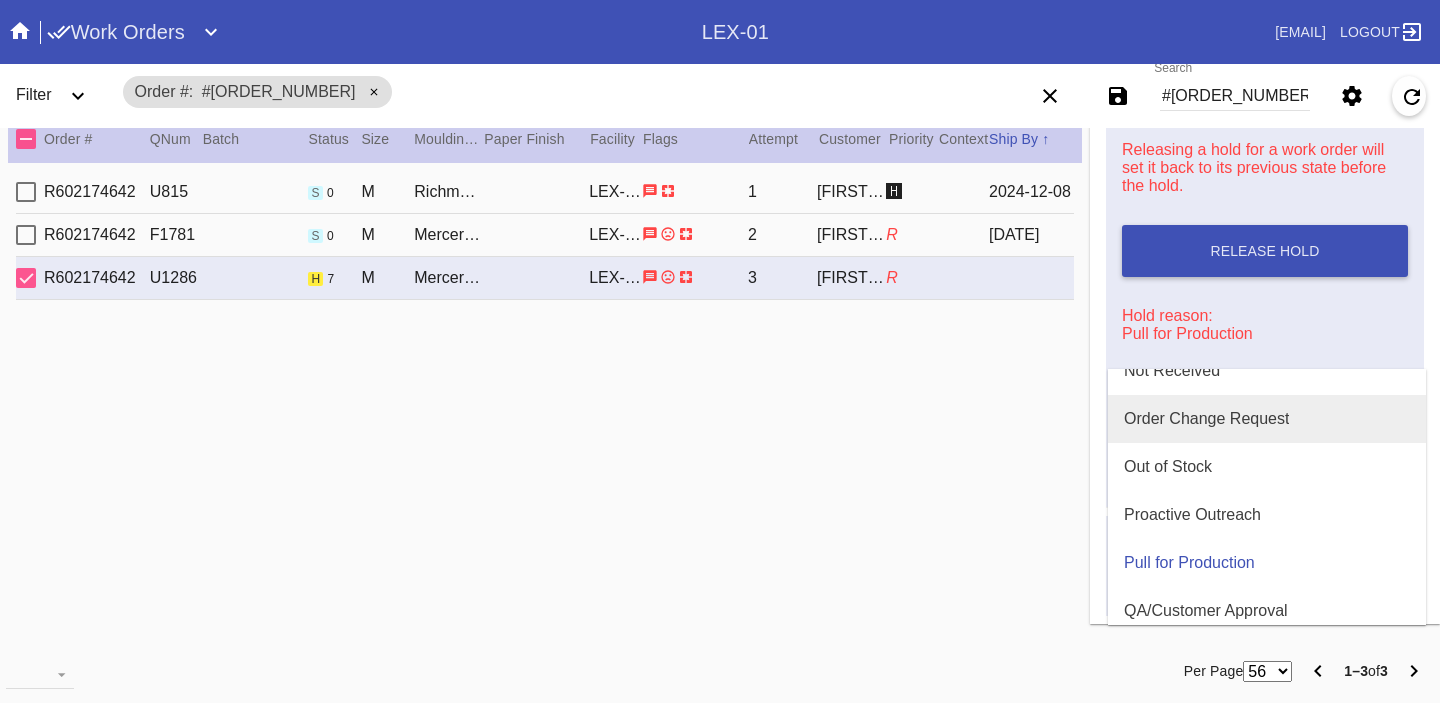 click on "Order Change Request" at bounding box center [1267, 419] 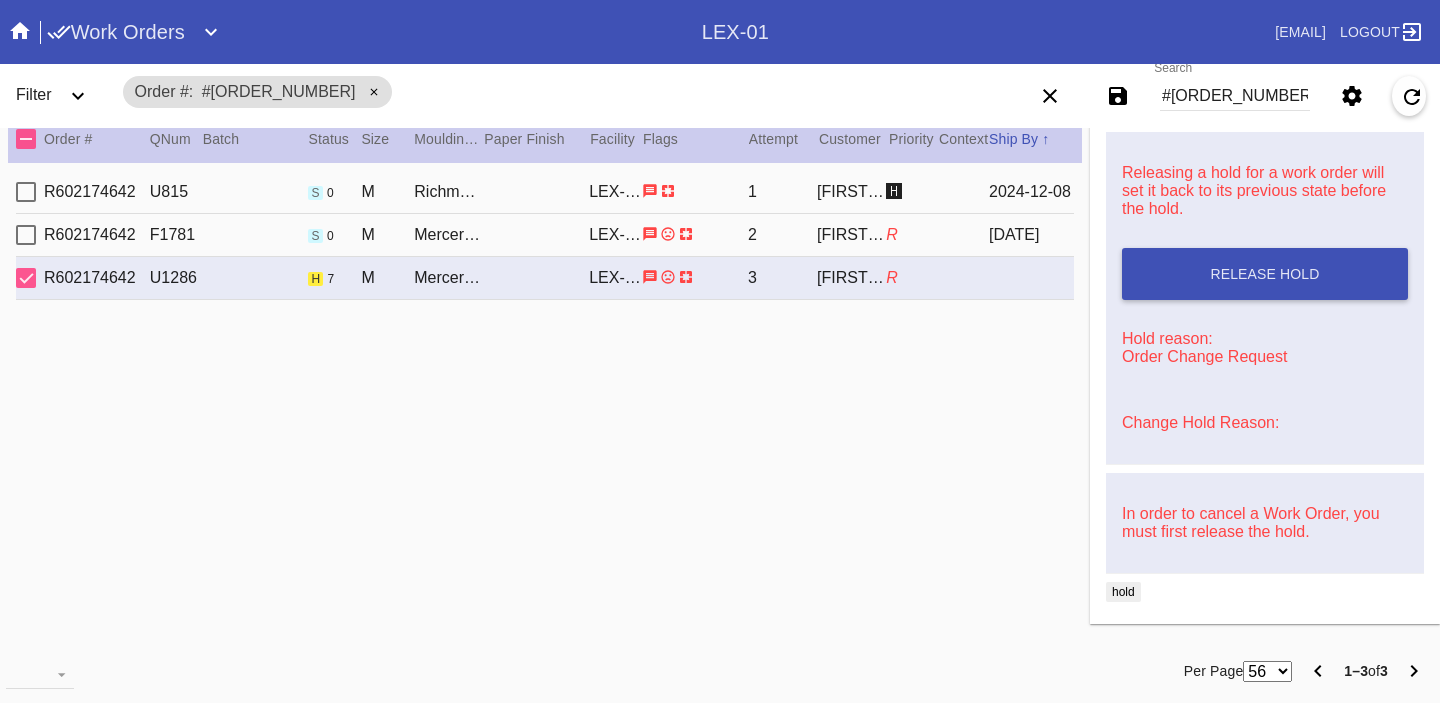 scroll, scrollTop: 0, scrollLeft: 0, axis: both 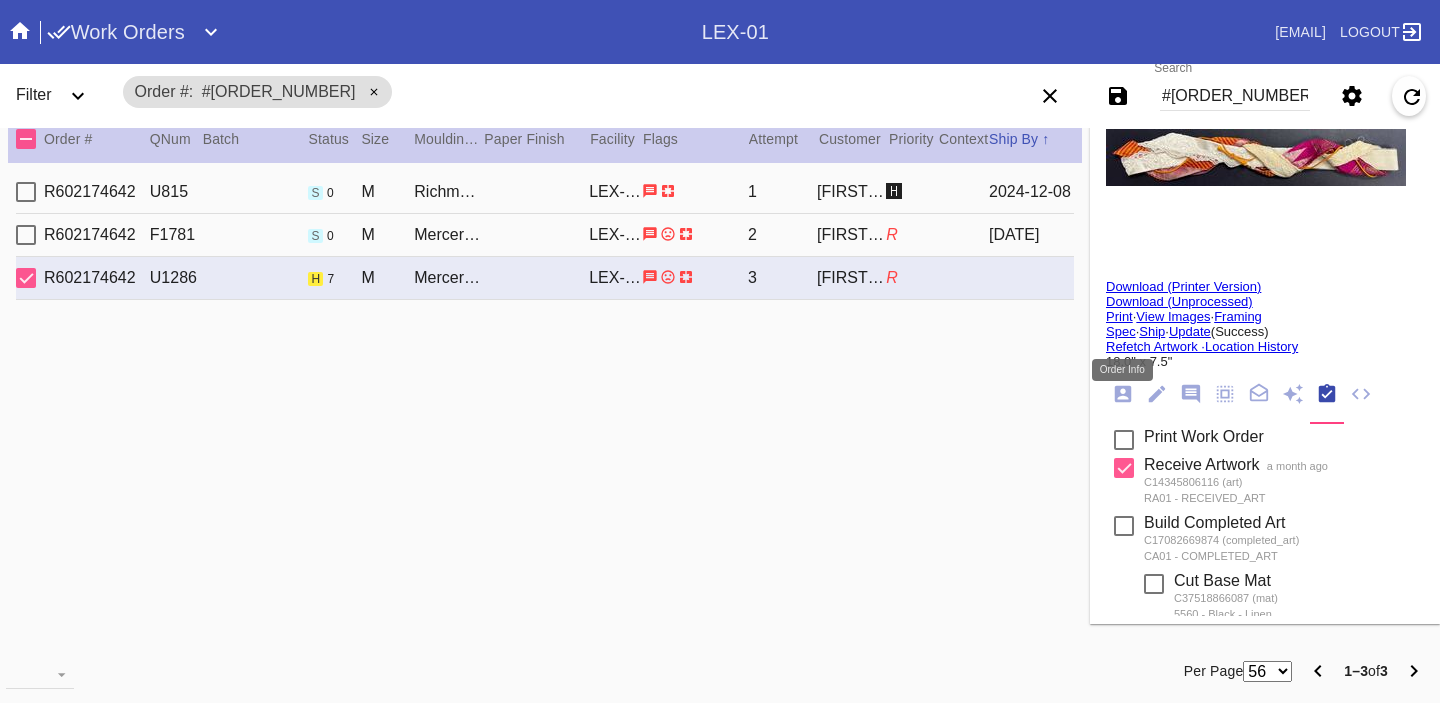 click at bounding box center (1123, 394) 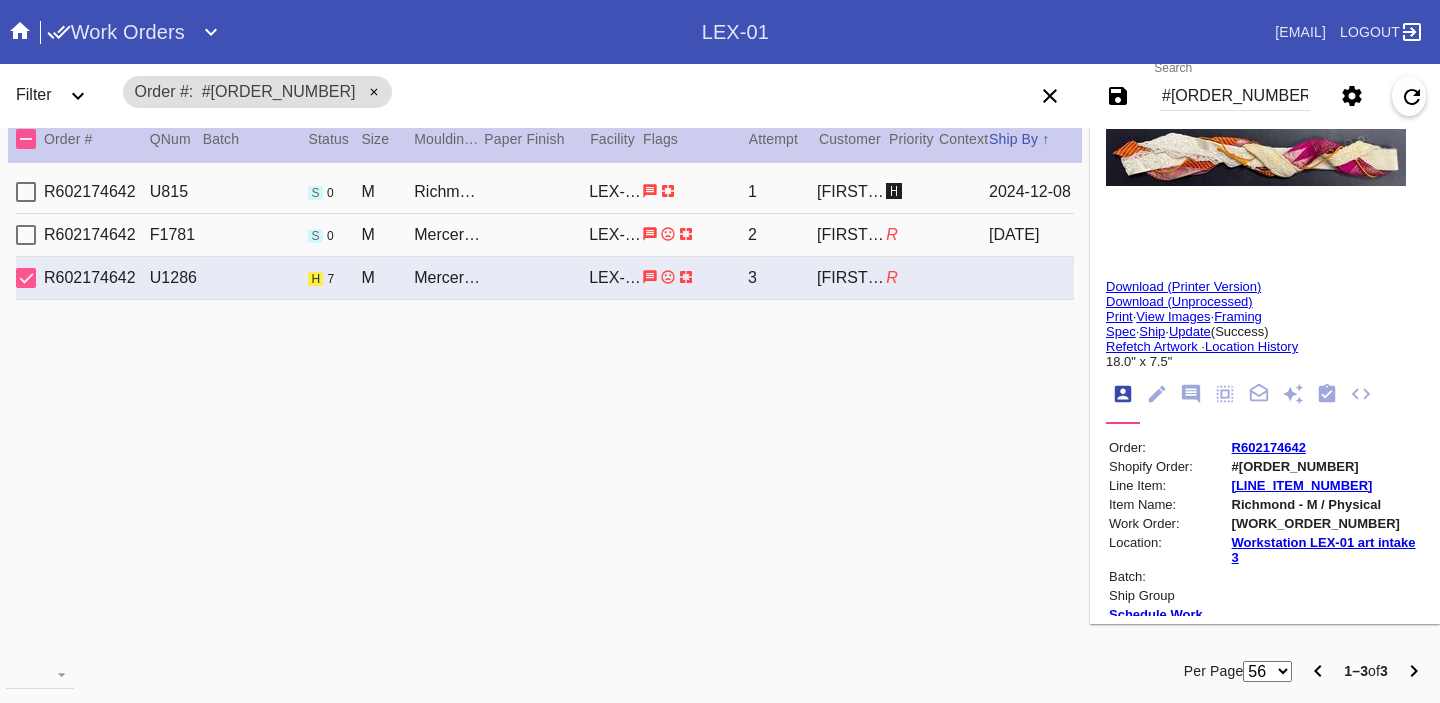 click on "#[ORDER_NUMBER]" at bounding box center [1326, 466] 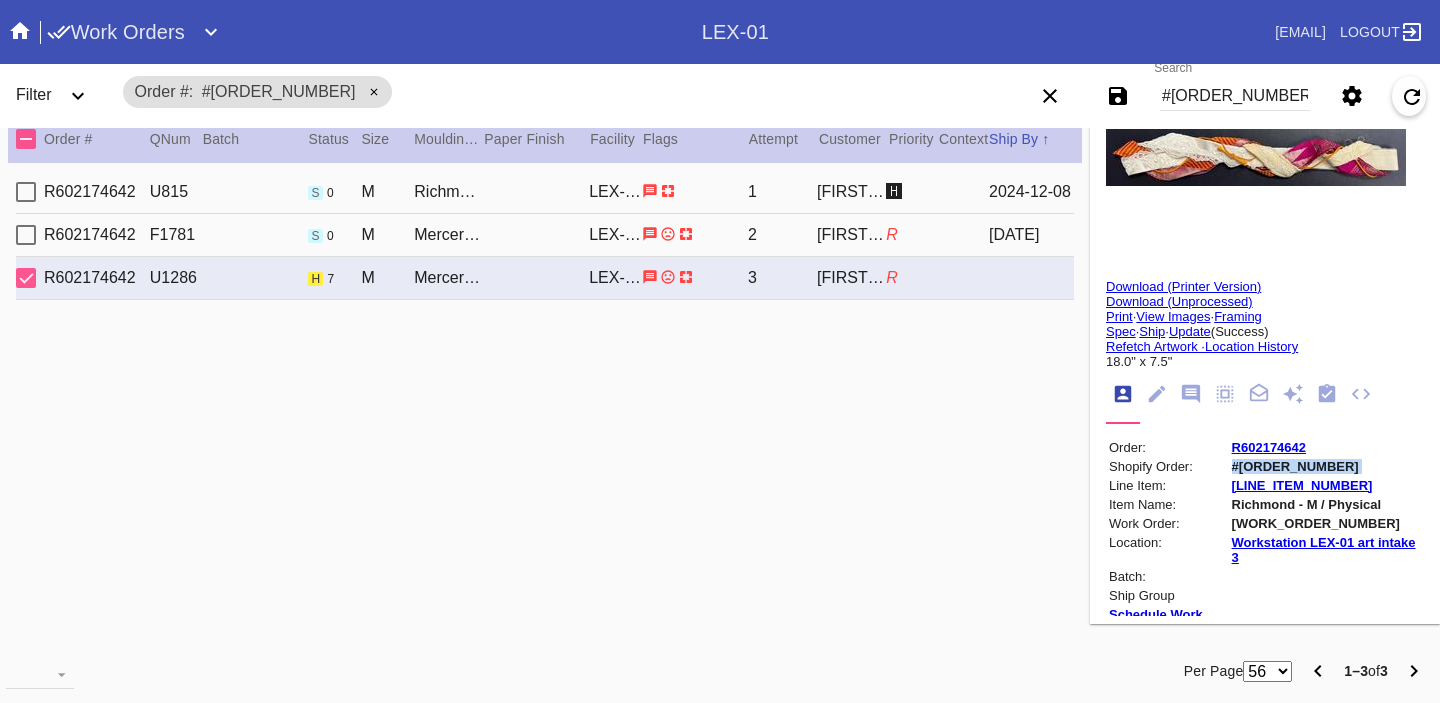 click on "#[ORDER_NUMBER]" at bounding box center [1326, 466] 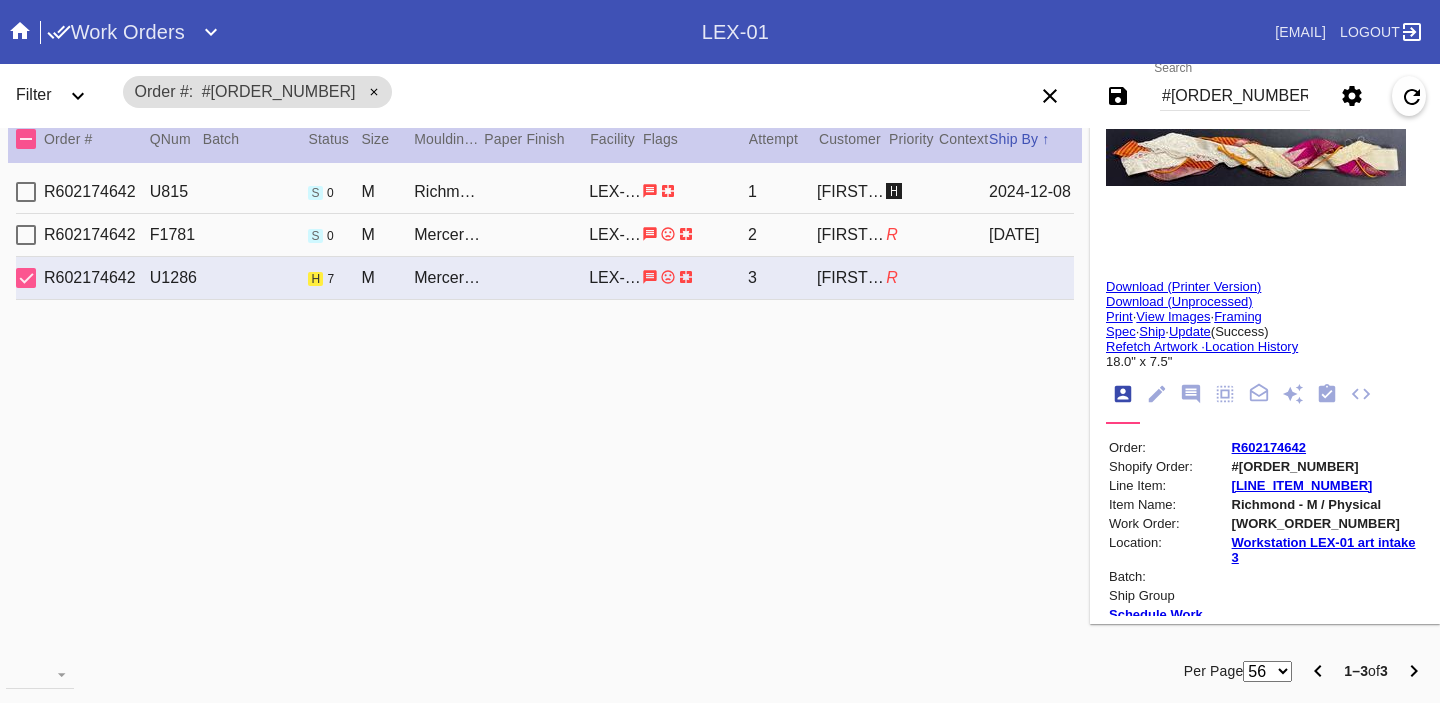 click on "[WORK_ORDER_NUMBER]" at bounding box center (1326, 523) 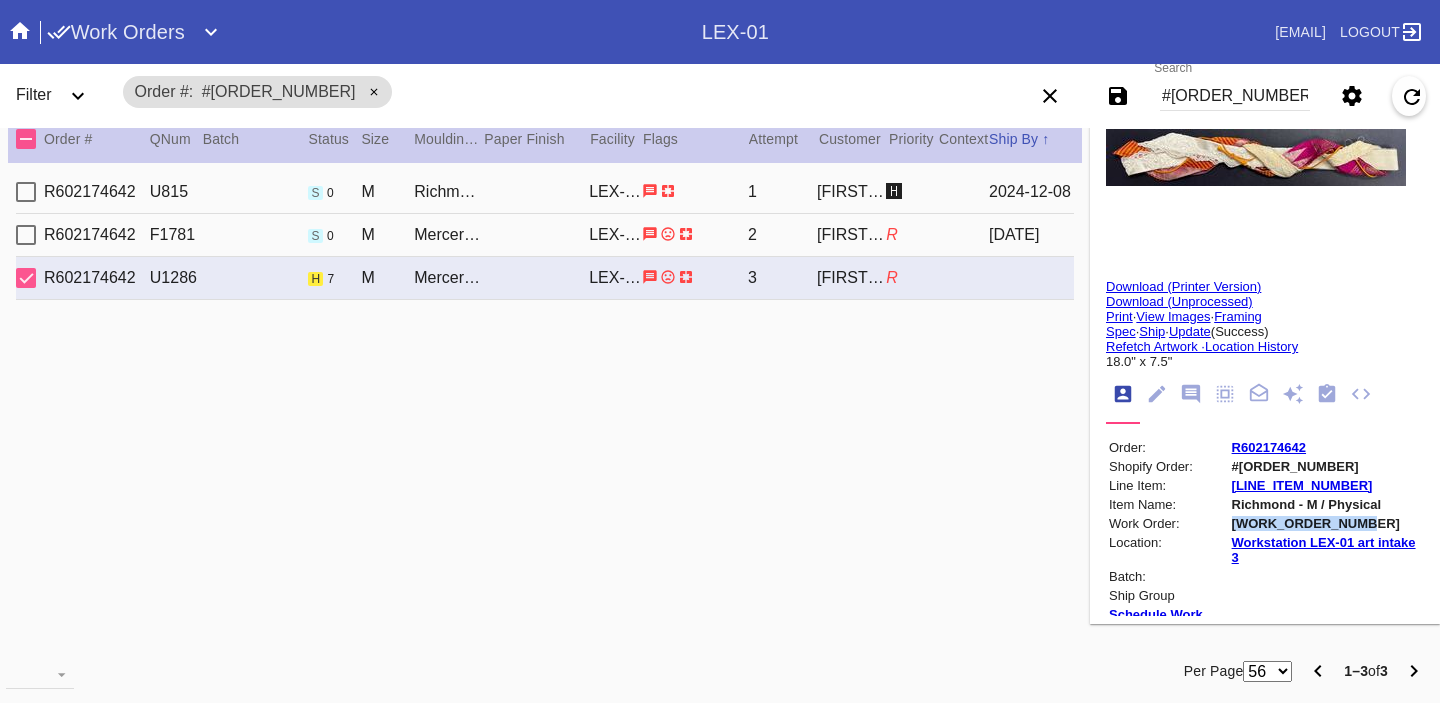 copy on "[WORK_ORDER_NUMBER]" 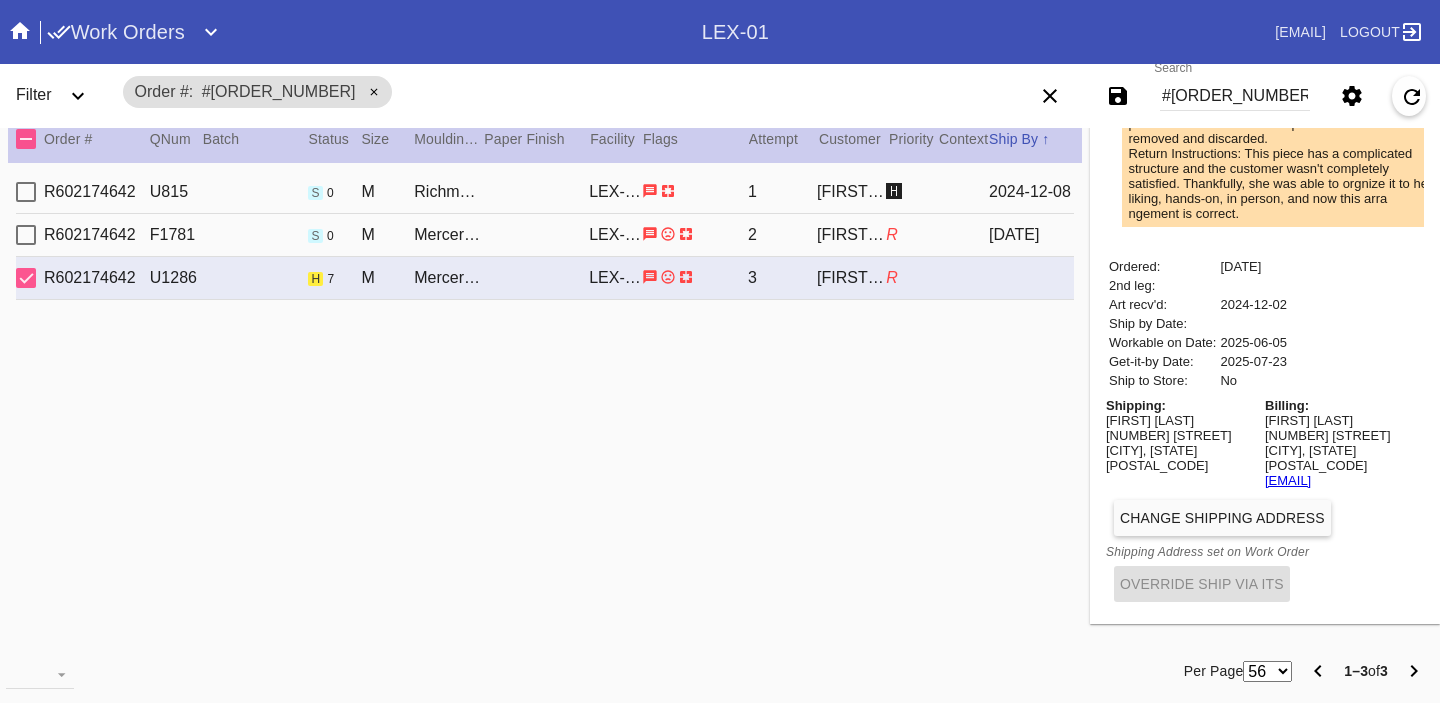 scroll, scrollTop: 1460, scrollLeft: 0, axis: vertical 